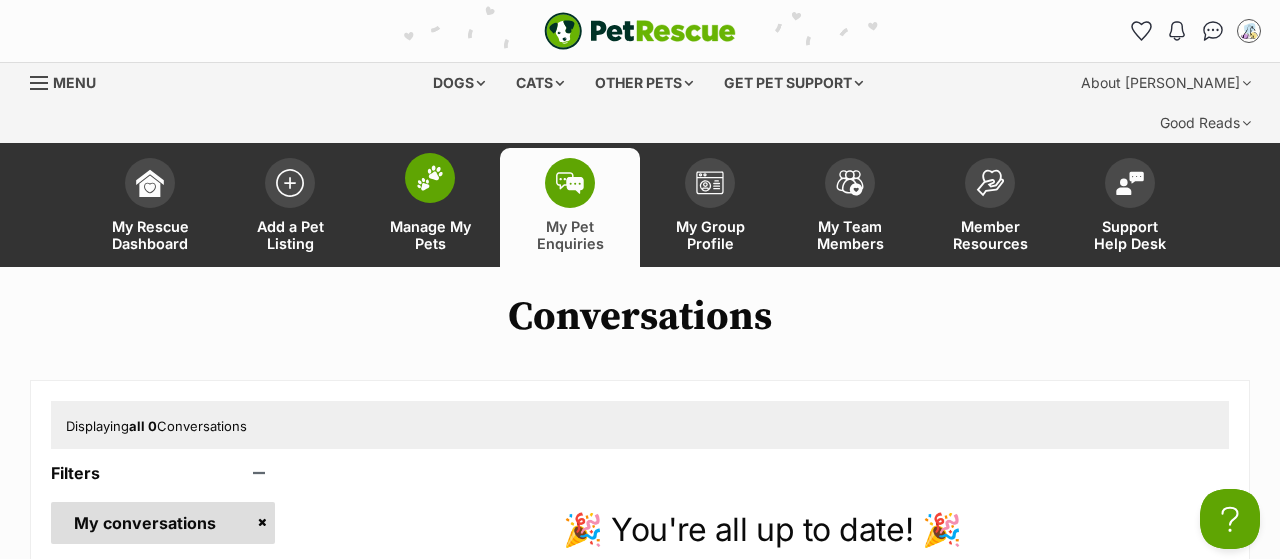 scroll, scrollTop: 0, scrollLeft: 0, axis: both 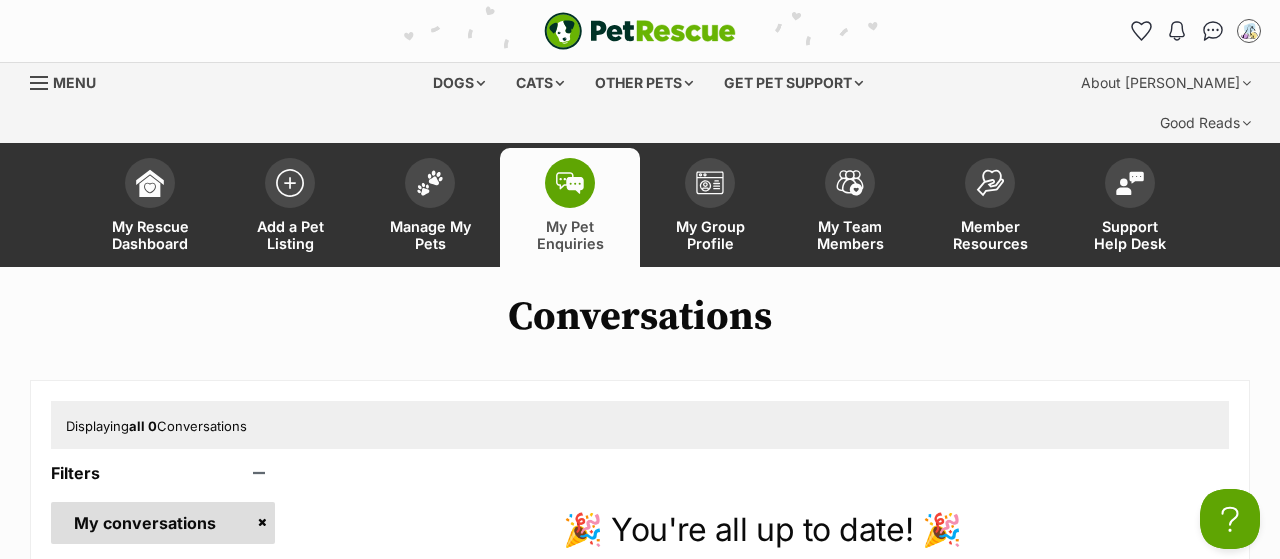 click on "My Pet Enquiries" at bounding box center (570, 235) 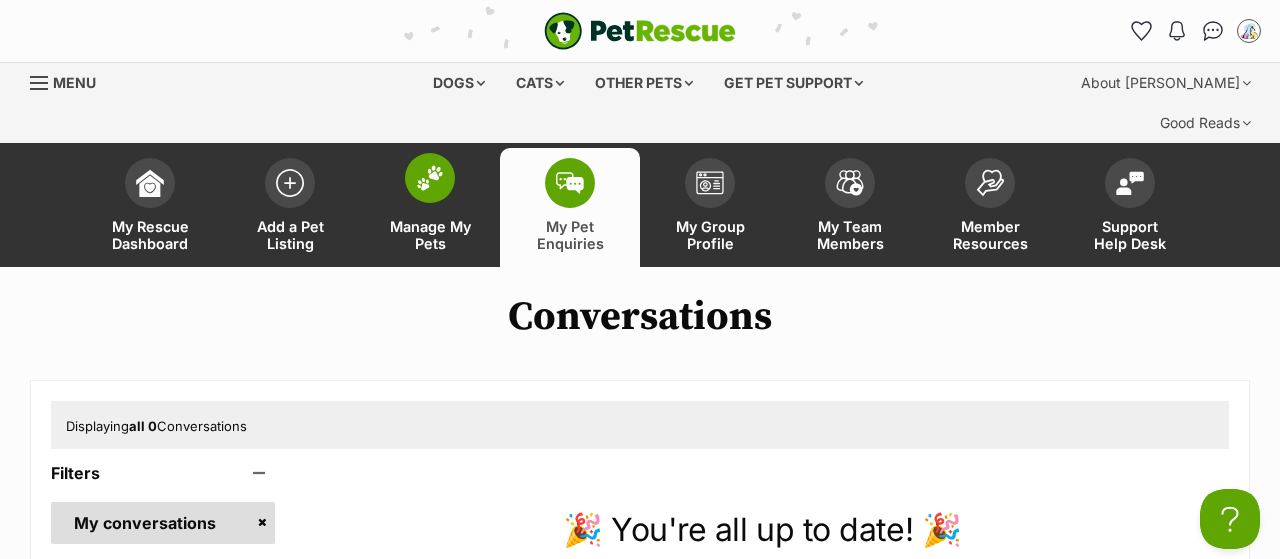 click on "Manage My Pets" at bounding box center (430, 207) 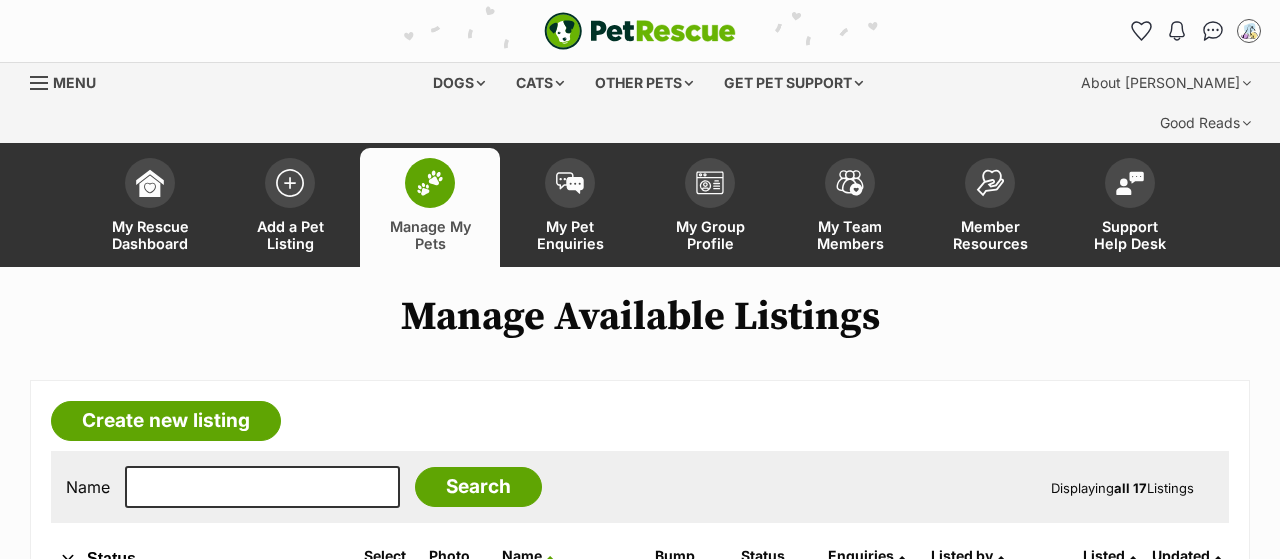 scroll, scrollTop: 0, scrollLeft: 0, axis: both 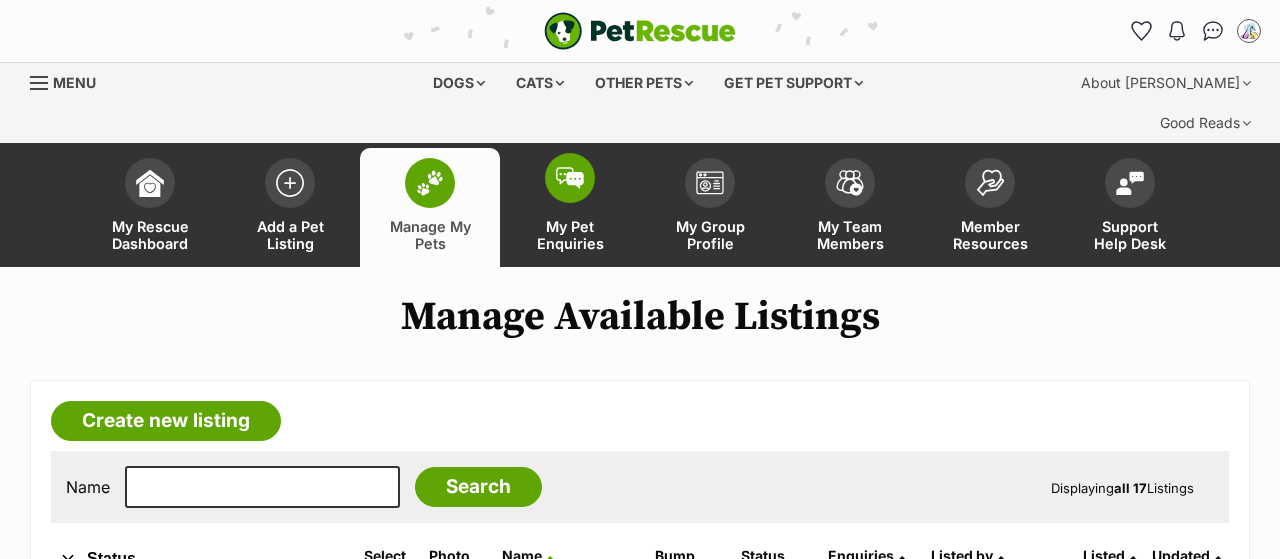 click on "My Pet Enquiries" at bounding box center (570, 207) 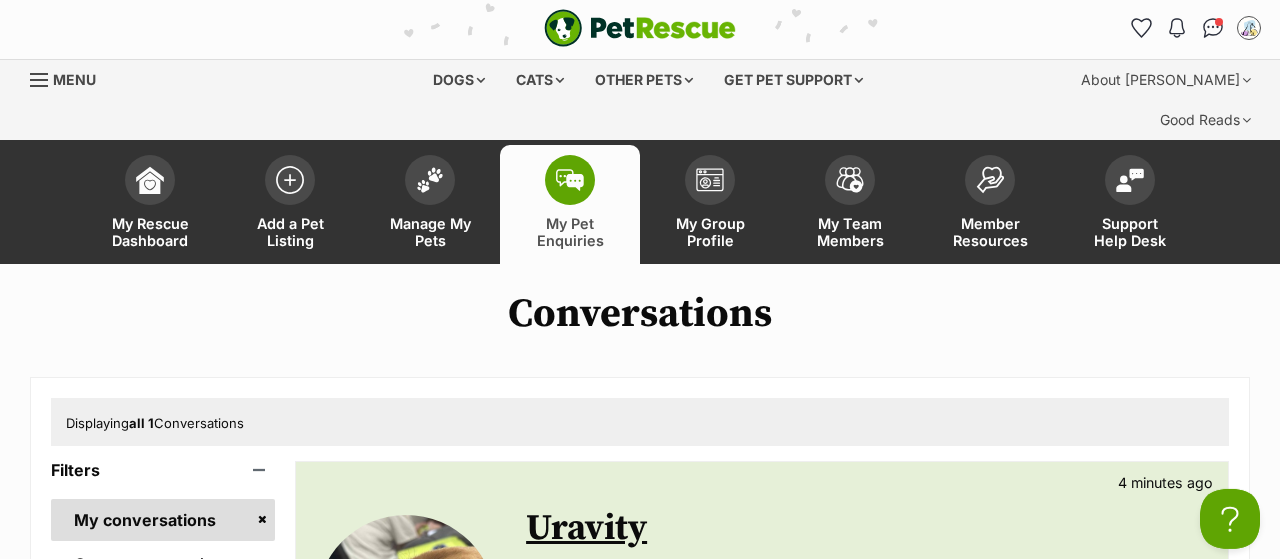 scroll, scrollTop: 0, scrollLeft: 0, axis: both 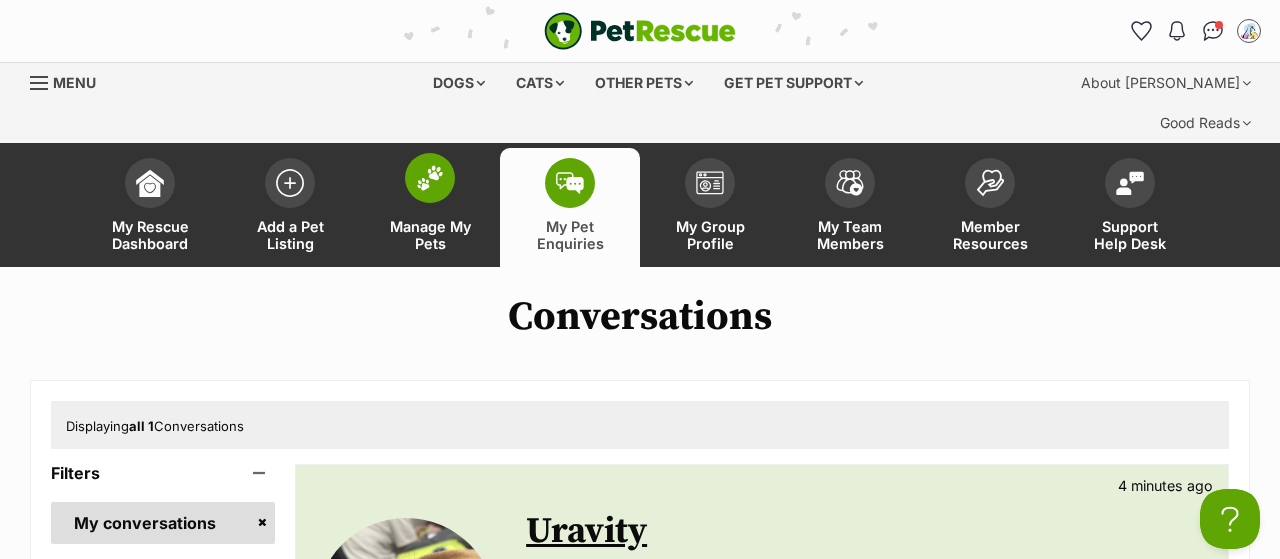 click on "Manage My Pets" at bounding box center [430, 235] 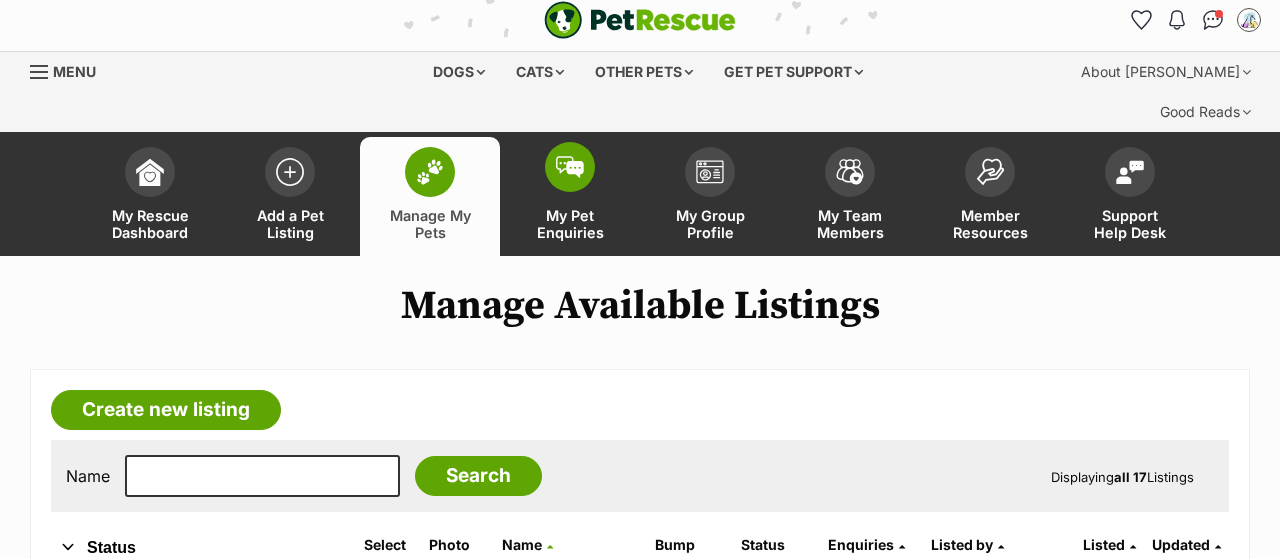 scroll, scrollTop: 0, scrollLeft: 0, axis: both 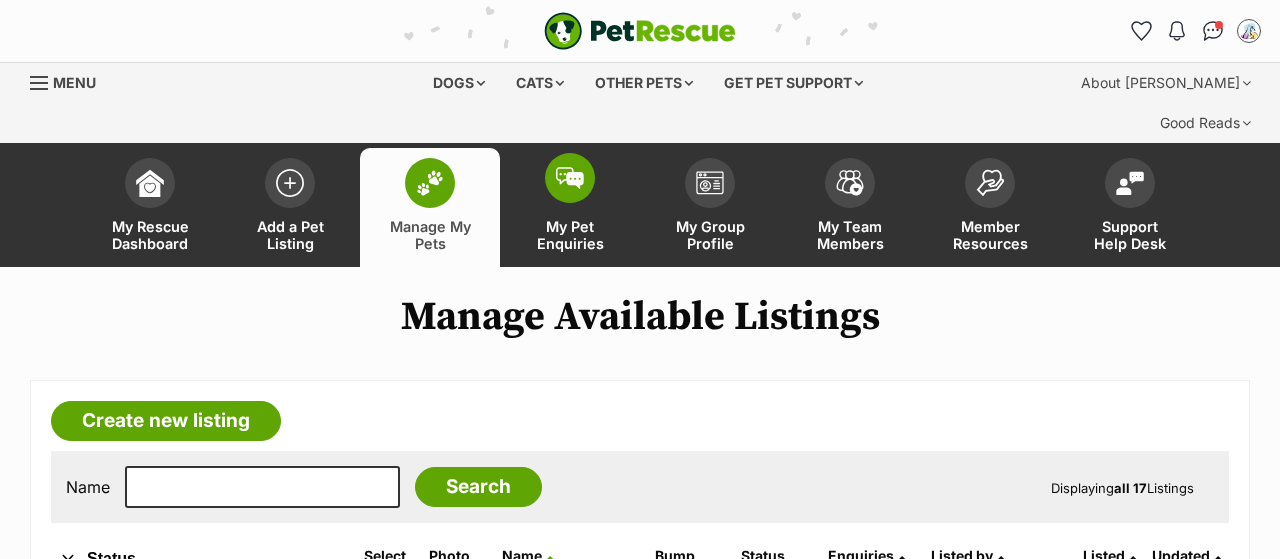 click at bounding box center [570, 178] 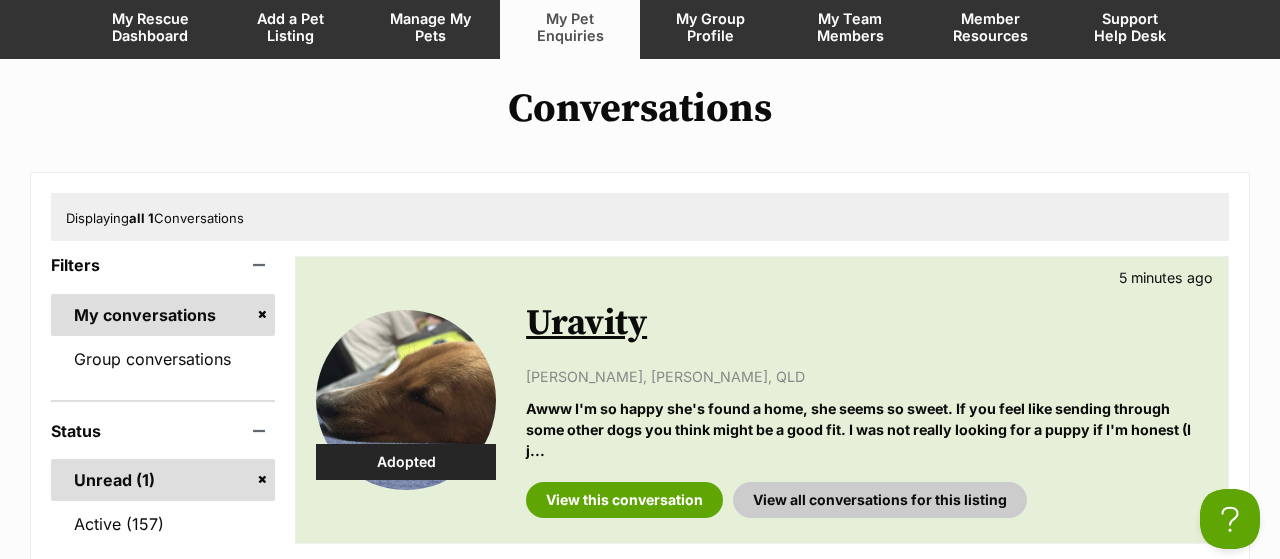 scroll, scrollTop: 0, scrollLeft: 0, axis: both 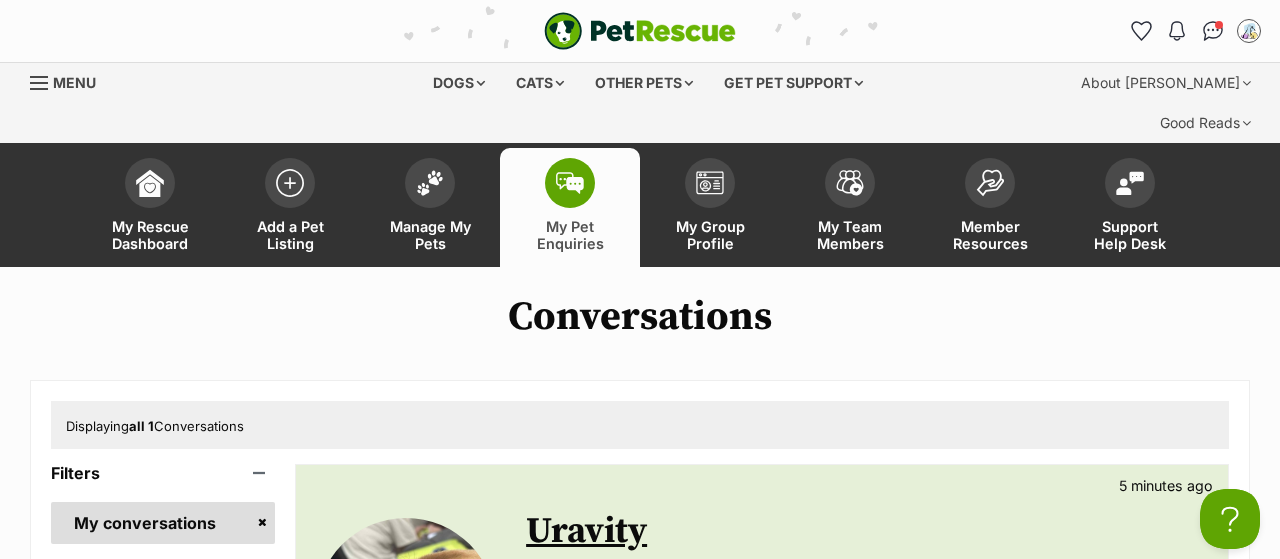 click on "My Pet Enquiries" at bounding box center [570, 207] 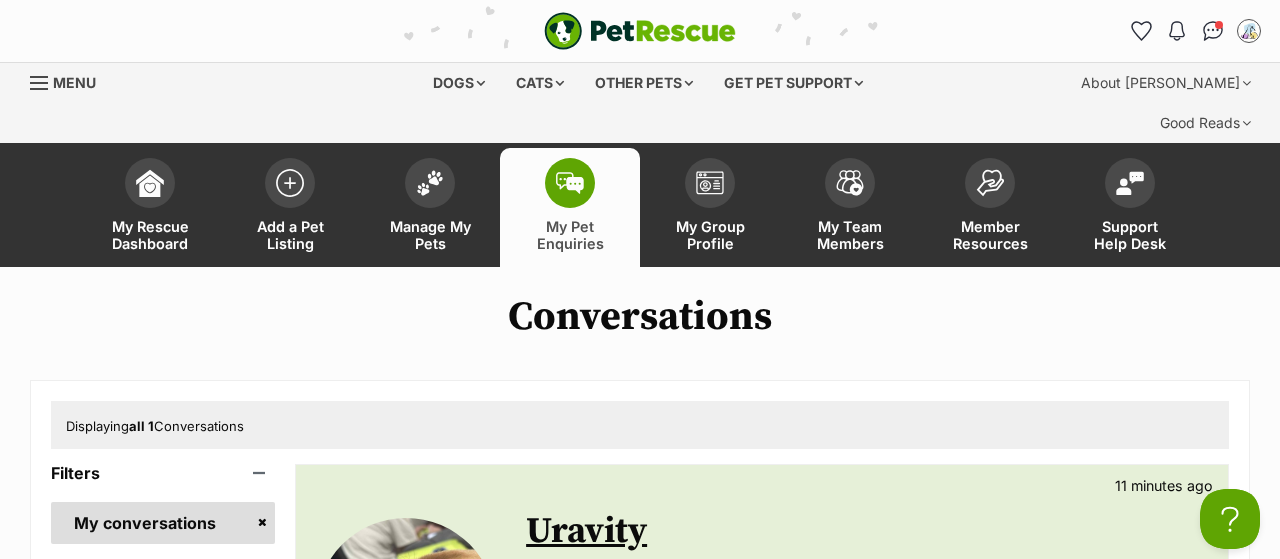 scroll, scrollTop: 0, scrollLeft: 0, axis: both 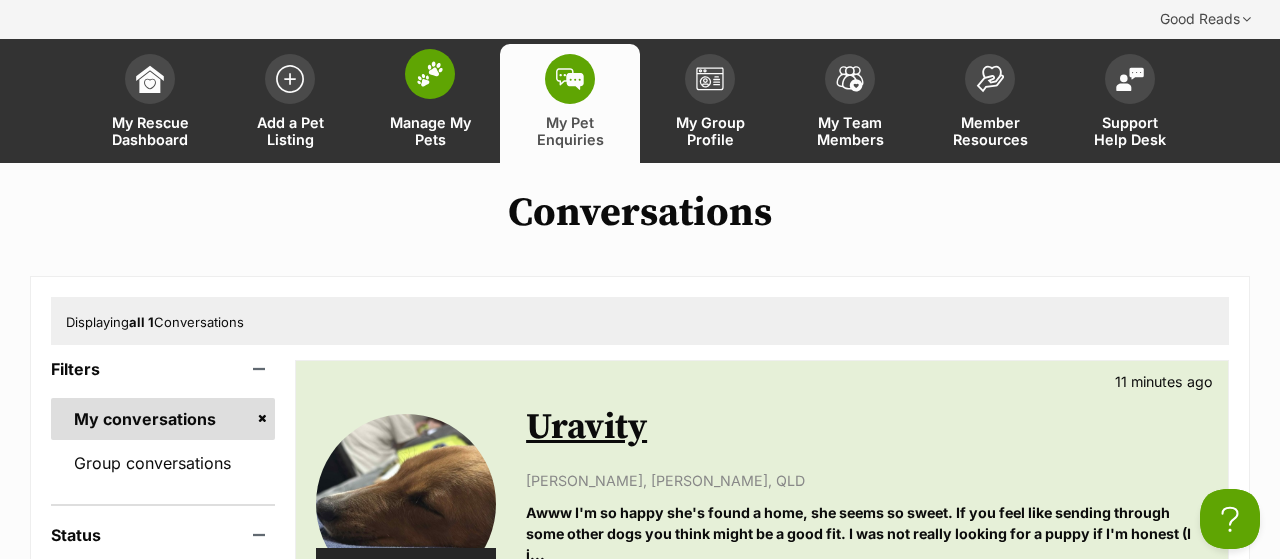 click on "Manage My Pets" at bounding box center [430, 131] 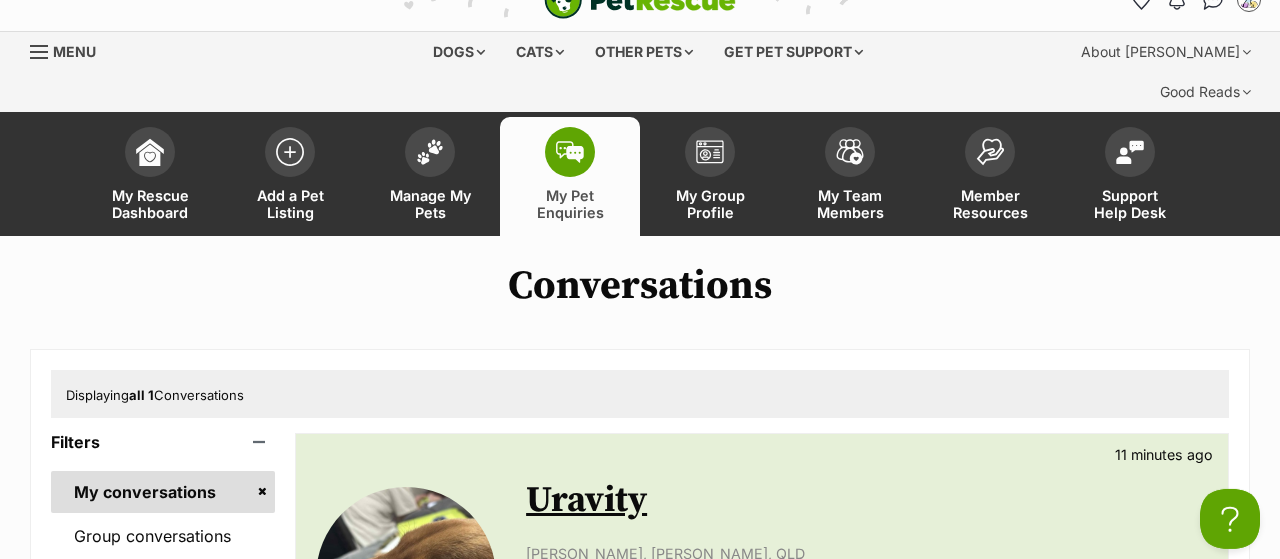 scroll, scrollTop: 0, scrollLeft: 0, axis: both 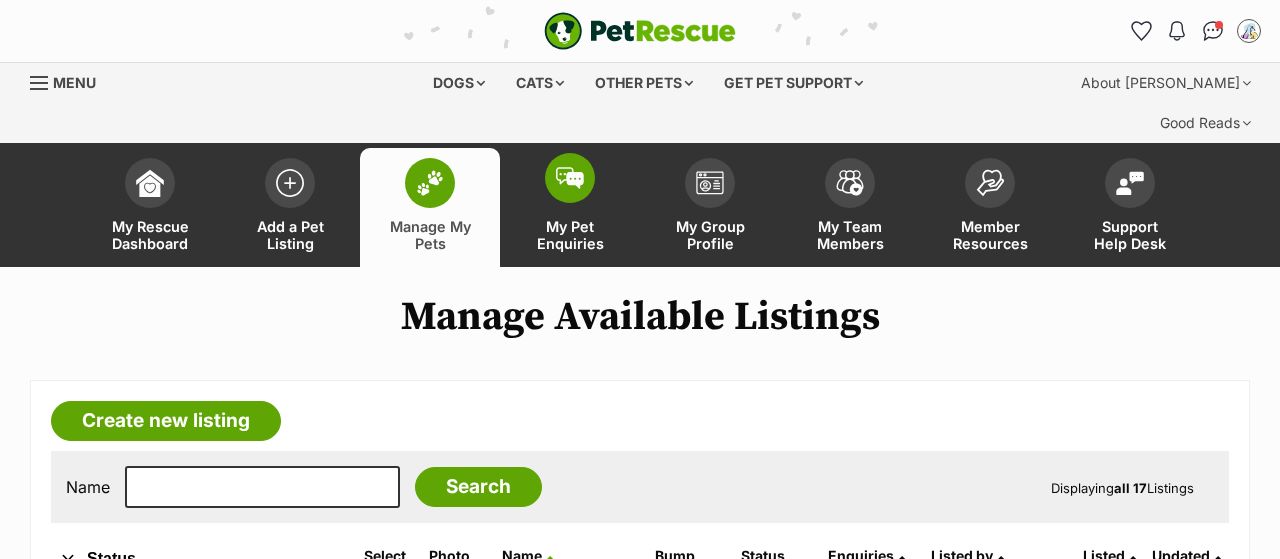 click on "My Pet Enquiries" at bounding box center (570, 235) 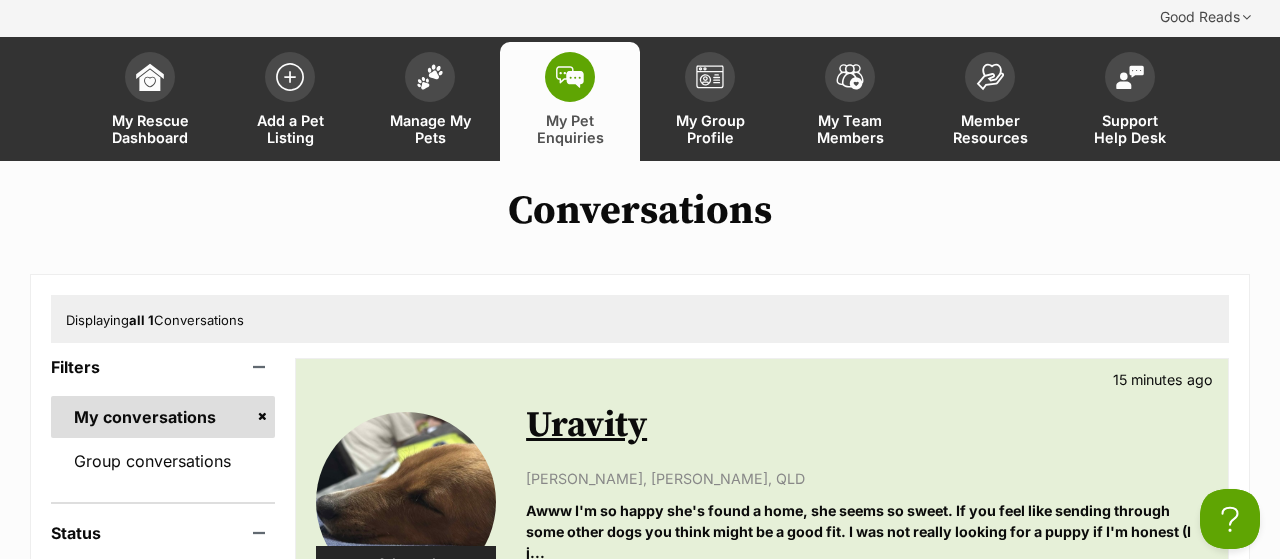 scroll, scrollTop: 104, scrollLeft: 0, axis: vertical 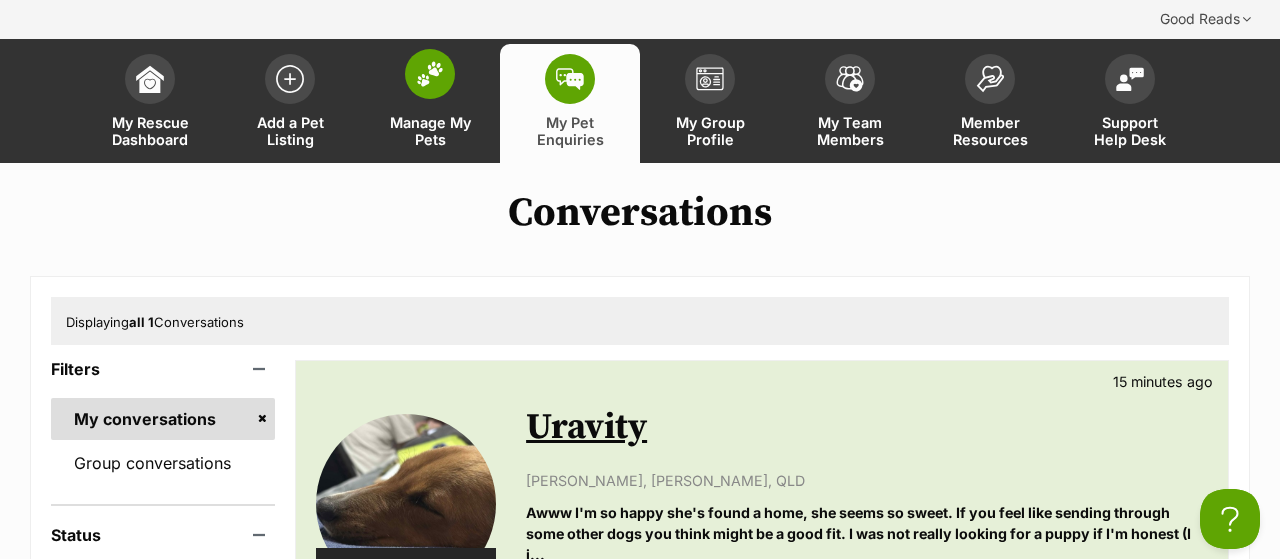 click on "Manage My Pets" at bounding box center [430, 131] 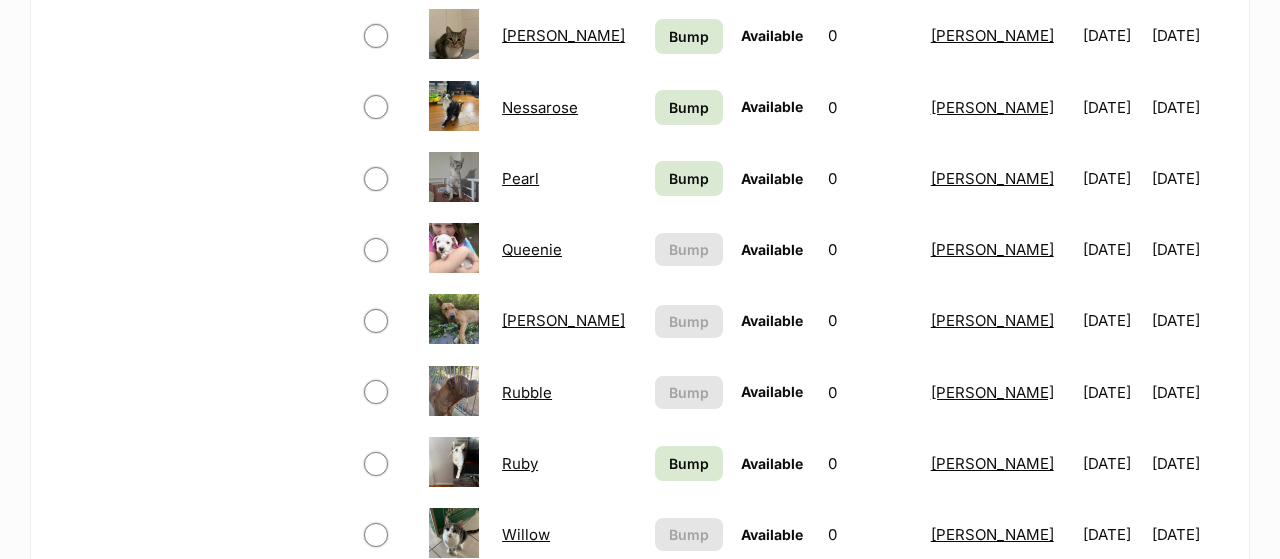 scroll, scrollTop: 1248, scrollLeft: 0, axis: vertical 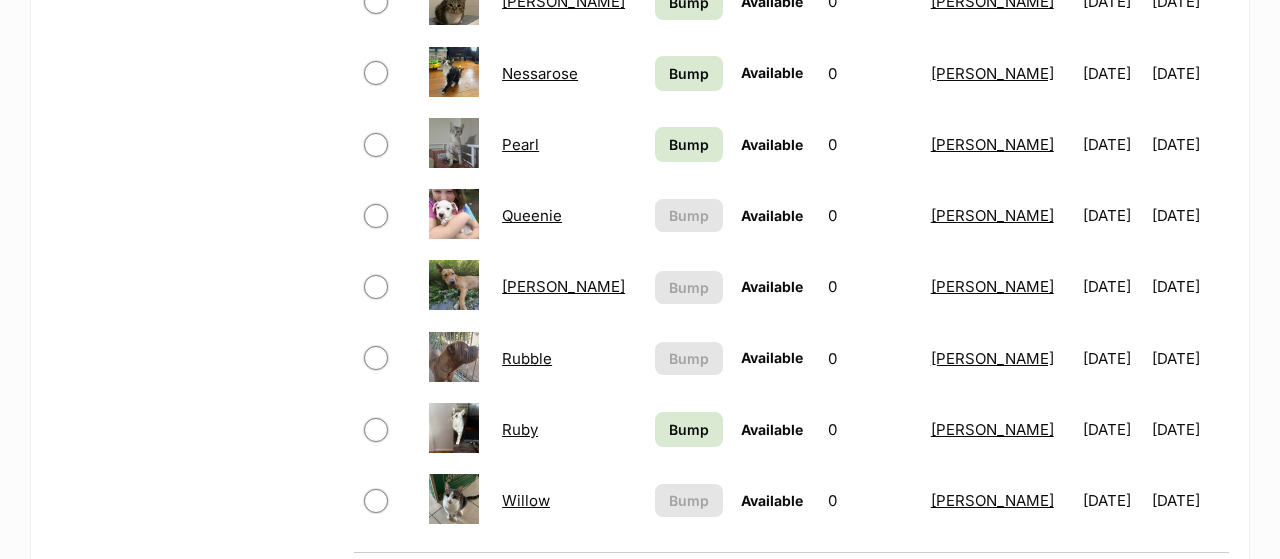 click on "Rubble" at bounding box center [527, 358] 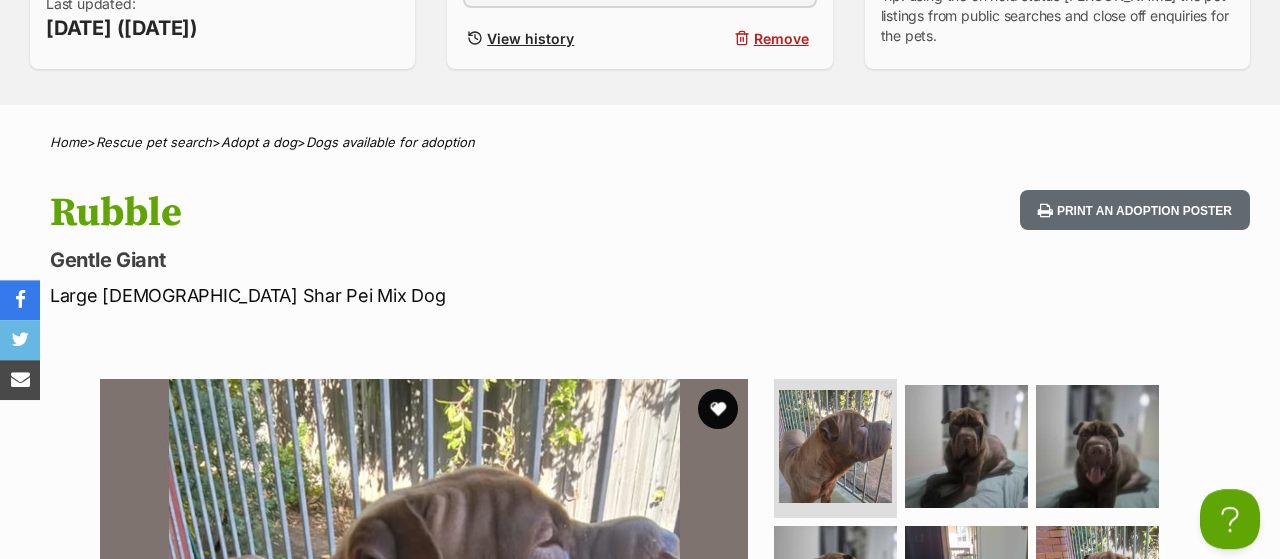 scroll, scrollTop: 624, scrollLeft: 0, axis: vertical 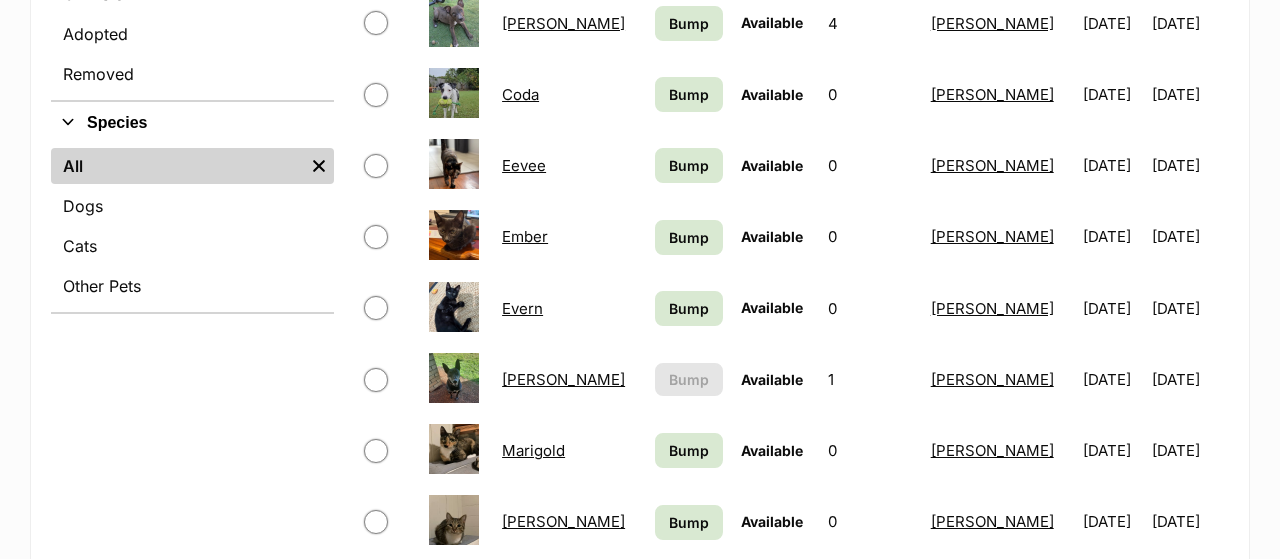 click on "Josie" at bounding box center (563, 379) 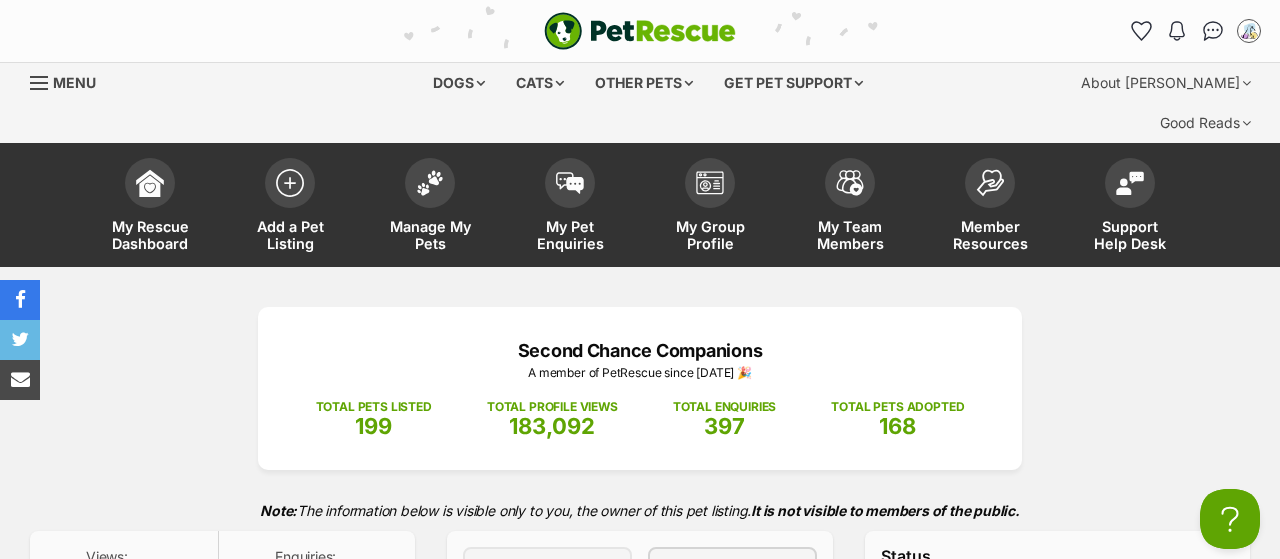 scroll, scrollTop: 0, scrollLeft: 0, axis: both 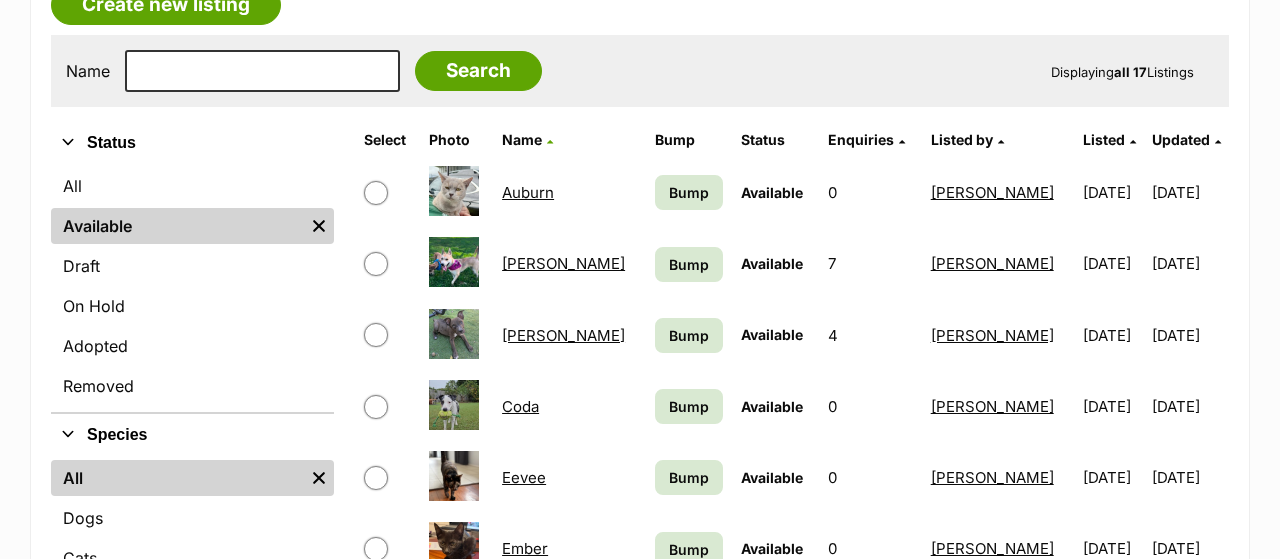 click on "Coda" at bounding box center [520, 406] 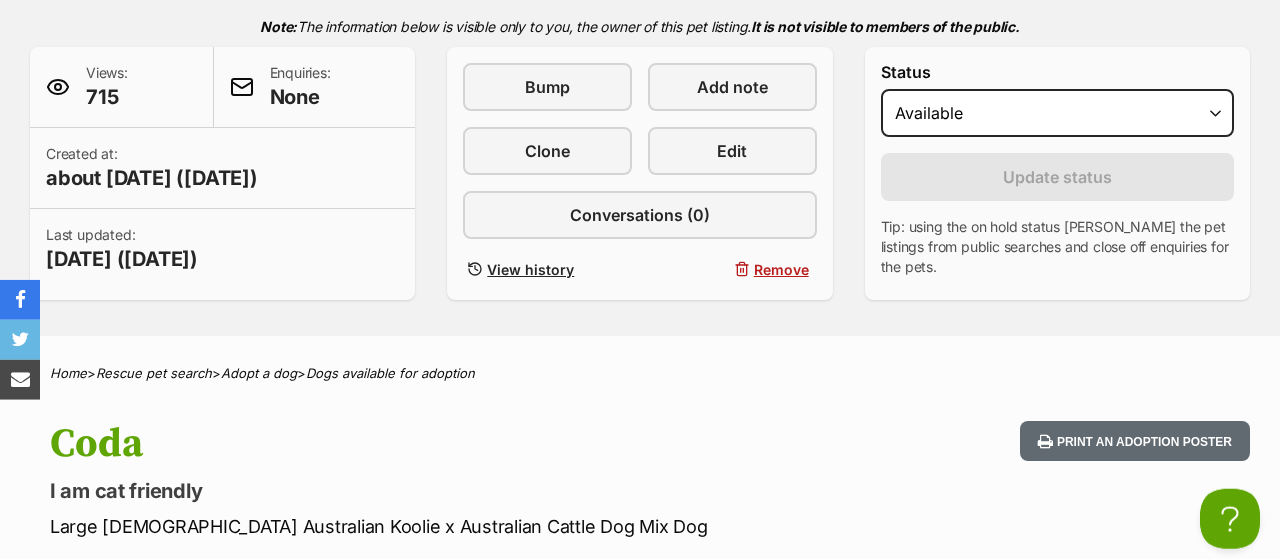 scroll, scrollTop: 416, scrollLeft: 0, axis: vertical 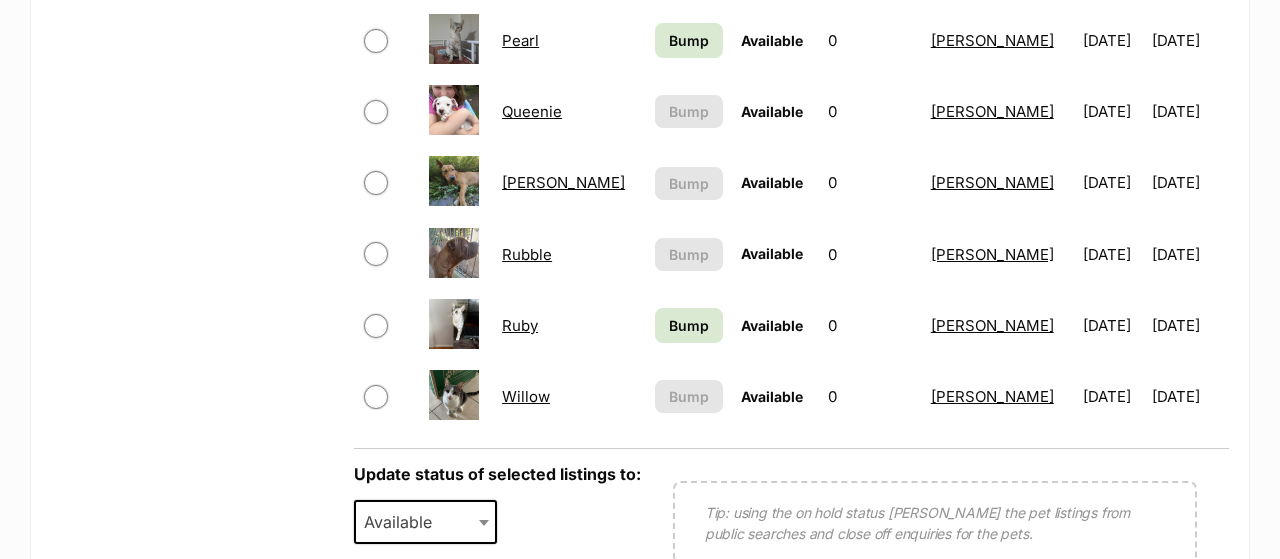 click on "Robby" at bounding box center [563, 182] 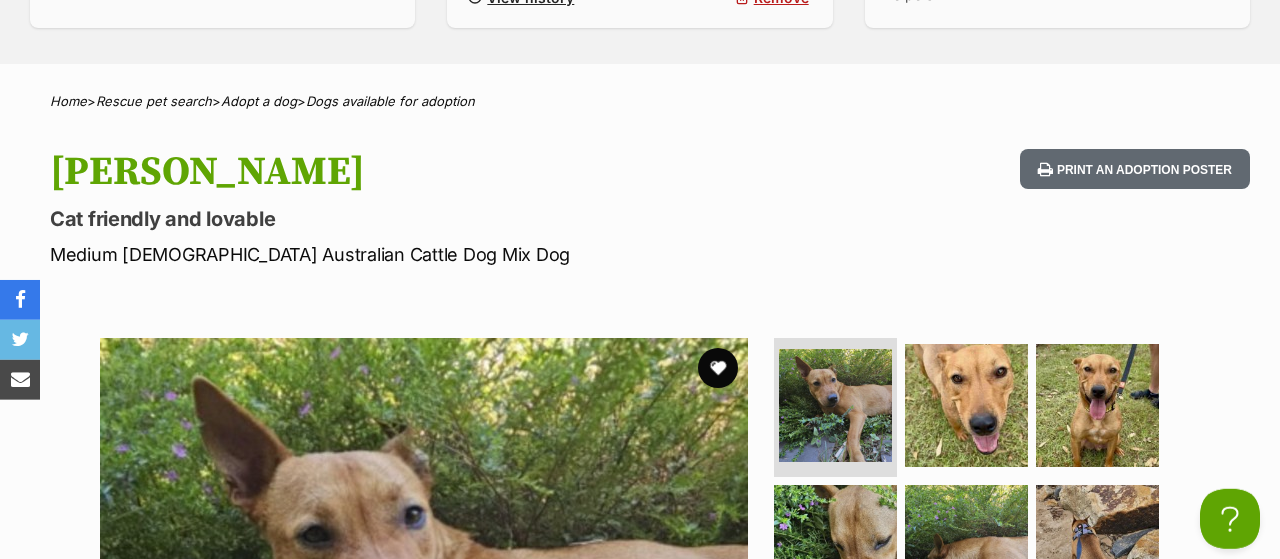 scroll, scrollTop: 624, scrollLeft: 0, axis: vertical 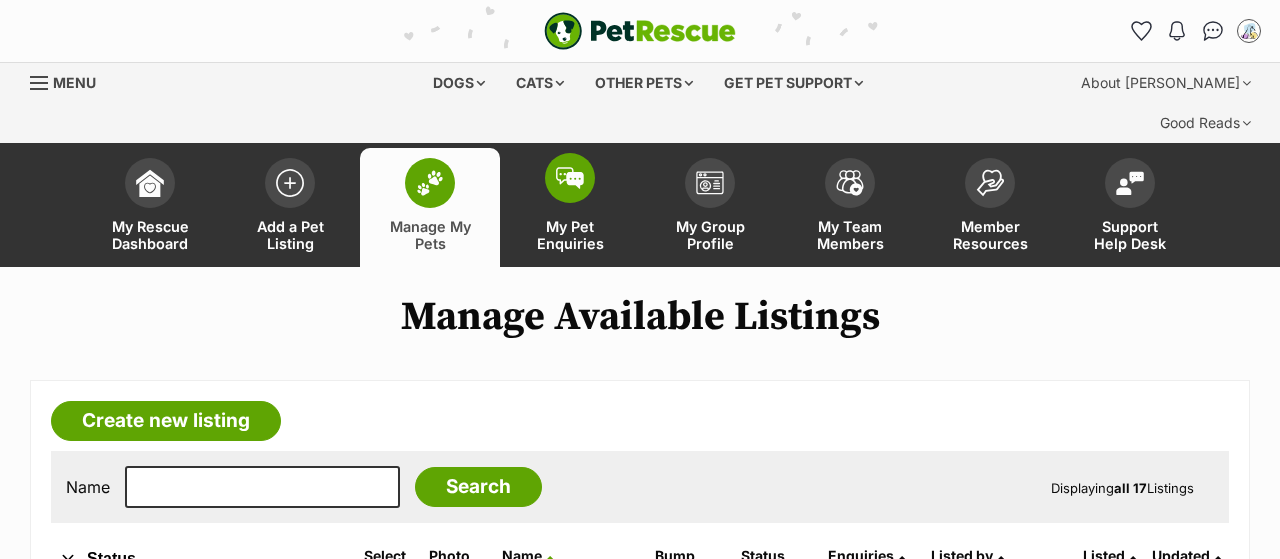click on "My Pet Enquiries" at bounding box center [570, 207] 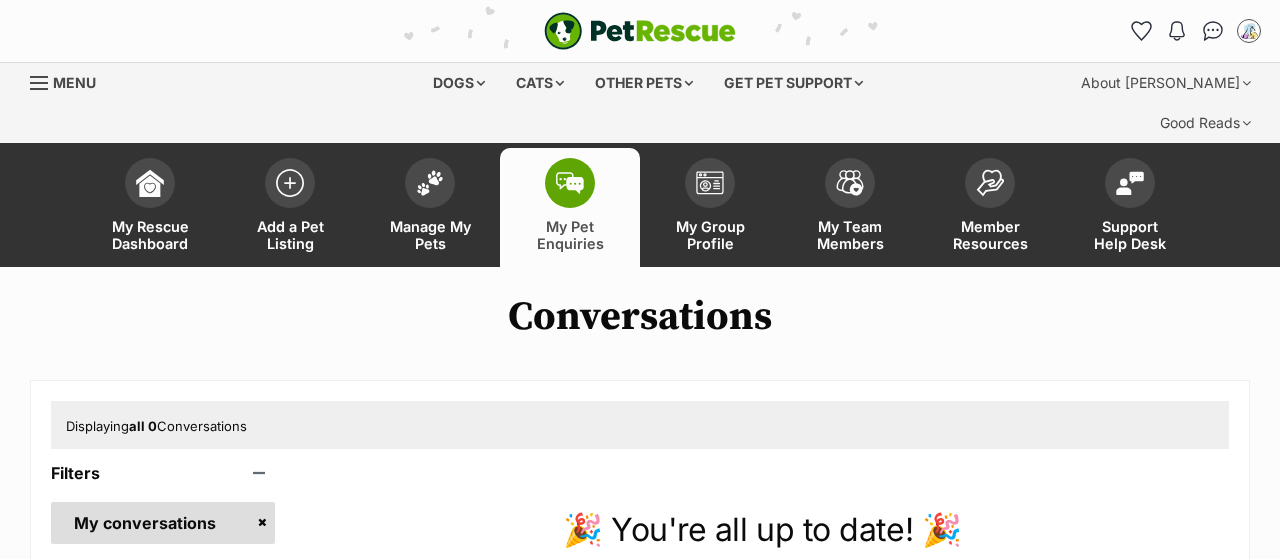 scroll, scrollTop: 208, scrollLeft: 0, axis: vertical 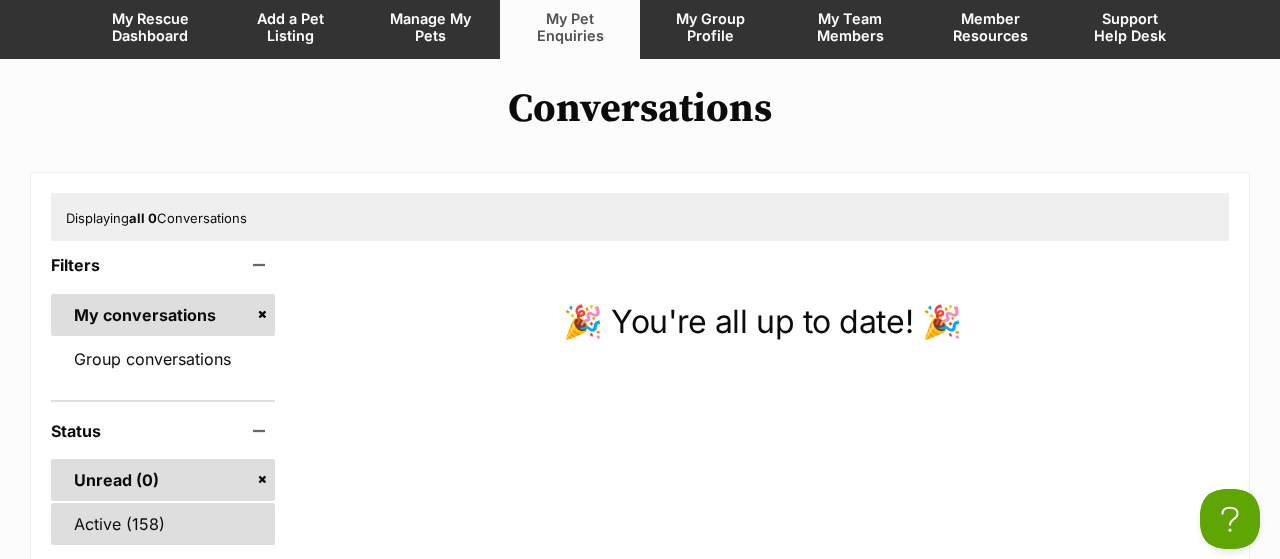 click on "Active (158)" at bounding box center [163, 524] 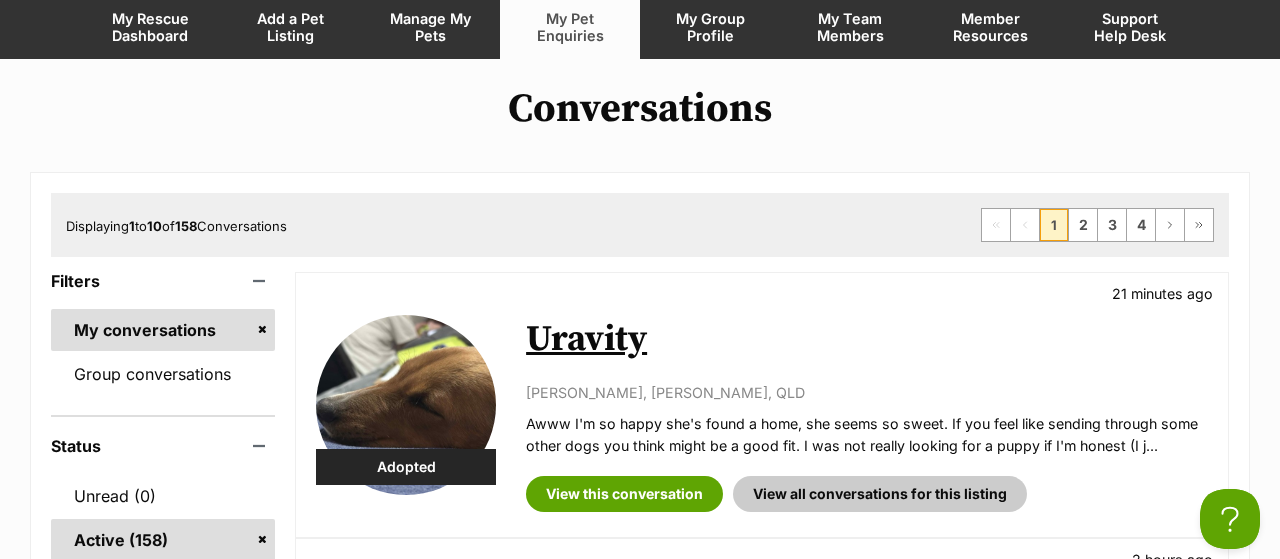 scroll, scrollTop: 0, scrollLeft: 0, axis: both 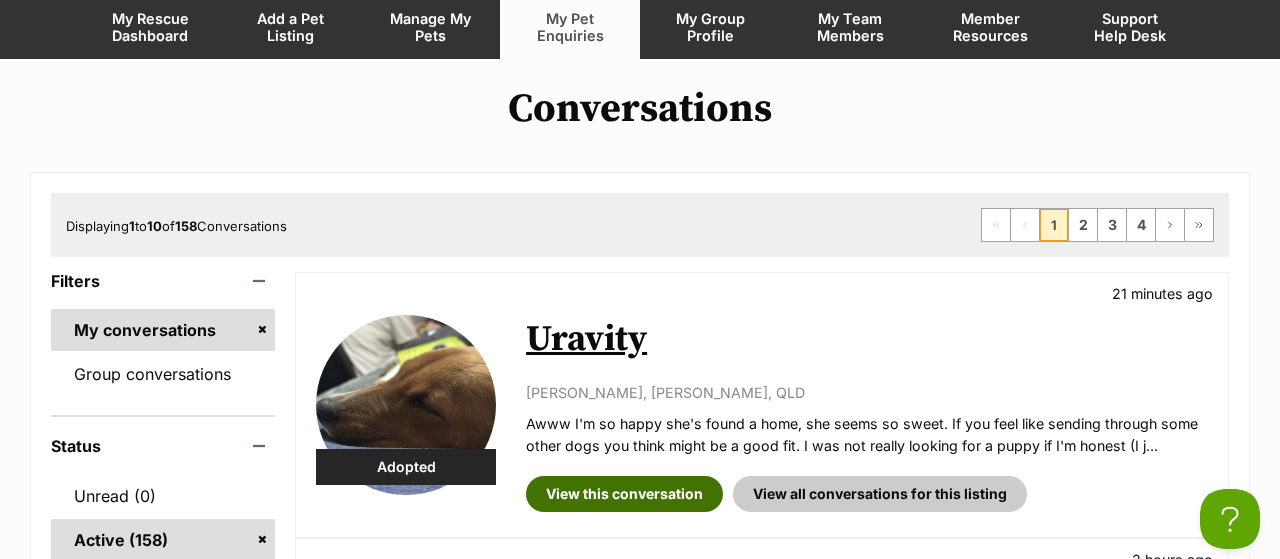 click on "View this conversation" at bounding box center [624, 494] 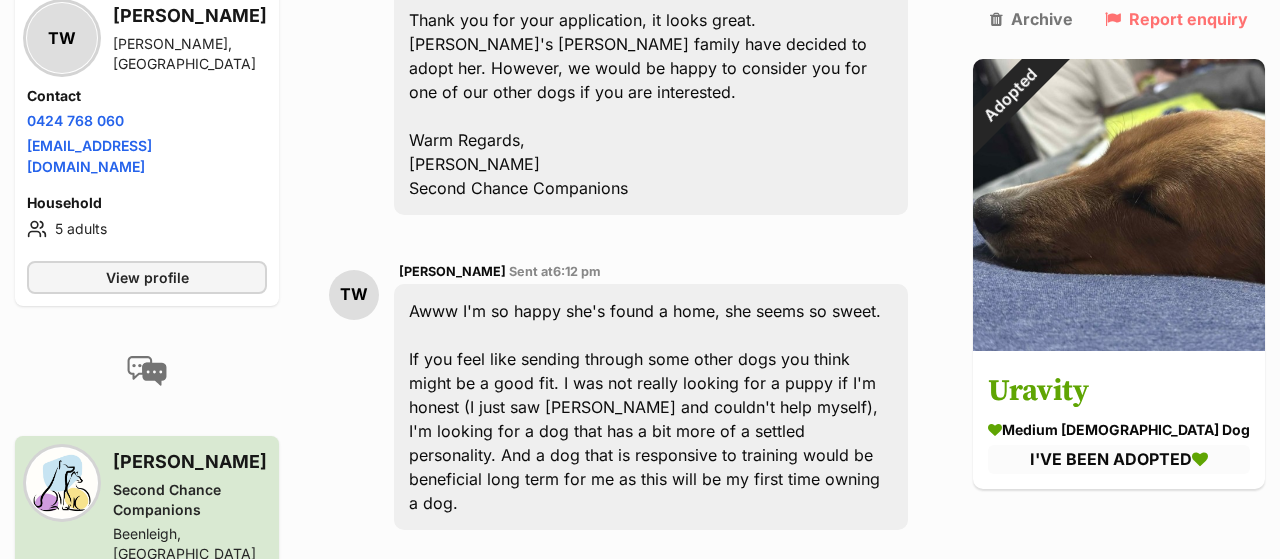 scroll, scrollTop: 1976, scrollLeft: 0, axis: vertical 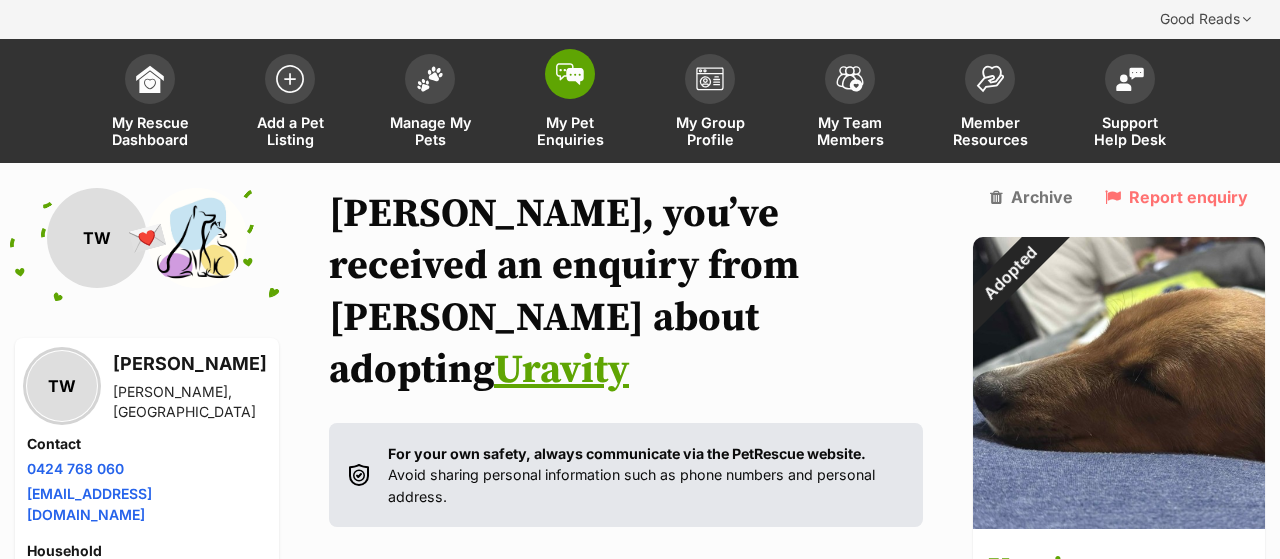 click on "My Pet Enquiries" 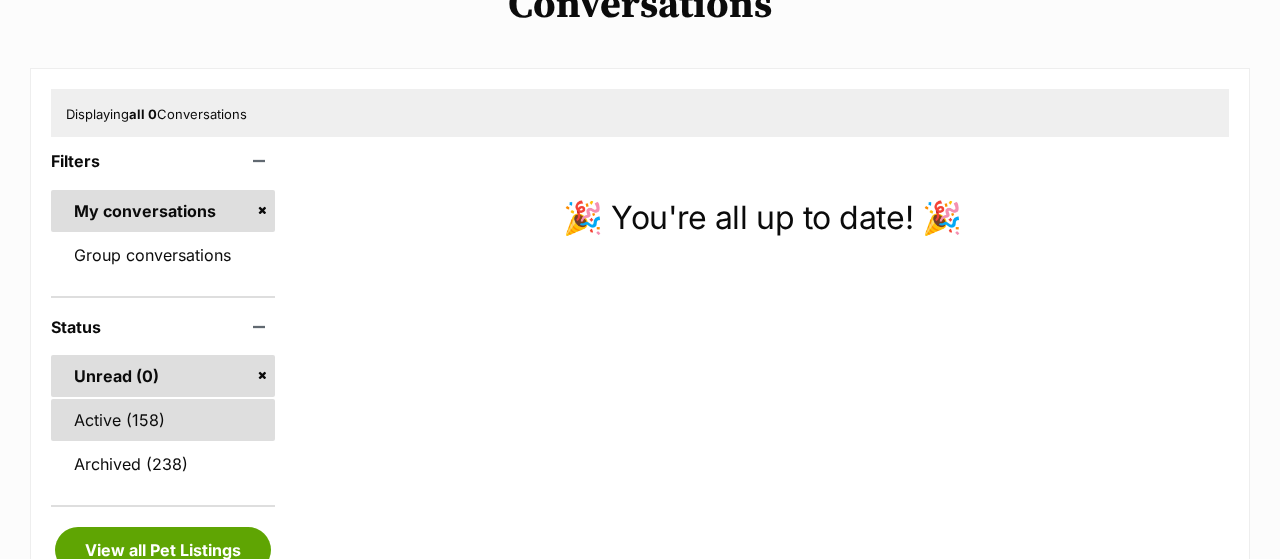 scroll, scrollTop: 312, scrollLeft: 0, axis: vertical 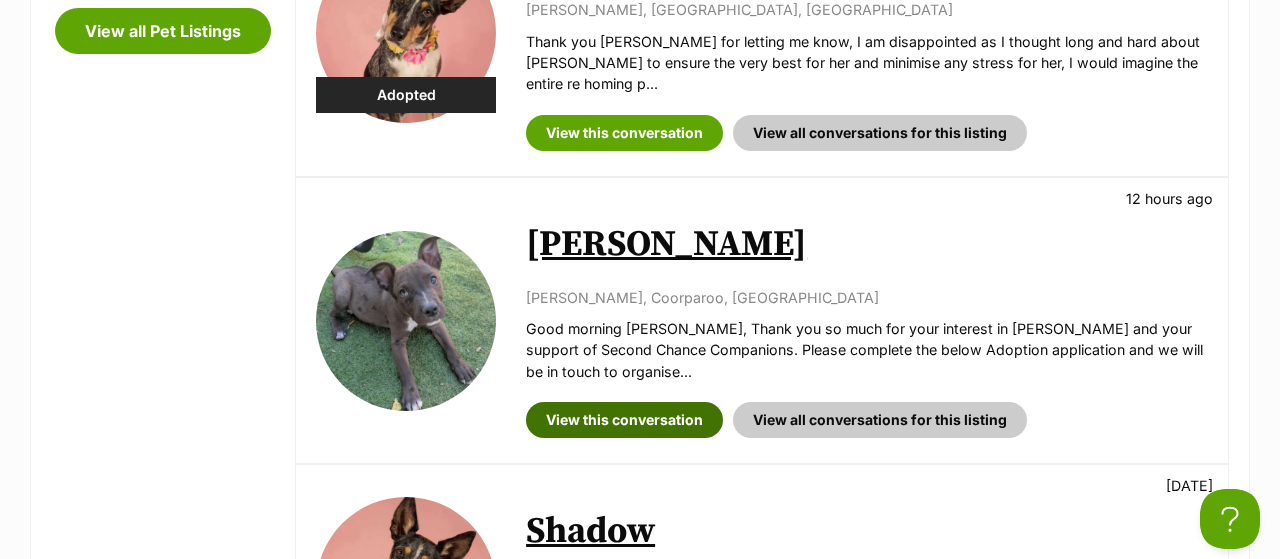 click on "View this conversation" at bounding box center (624, 420) 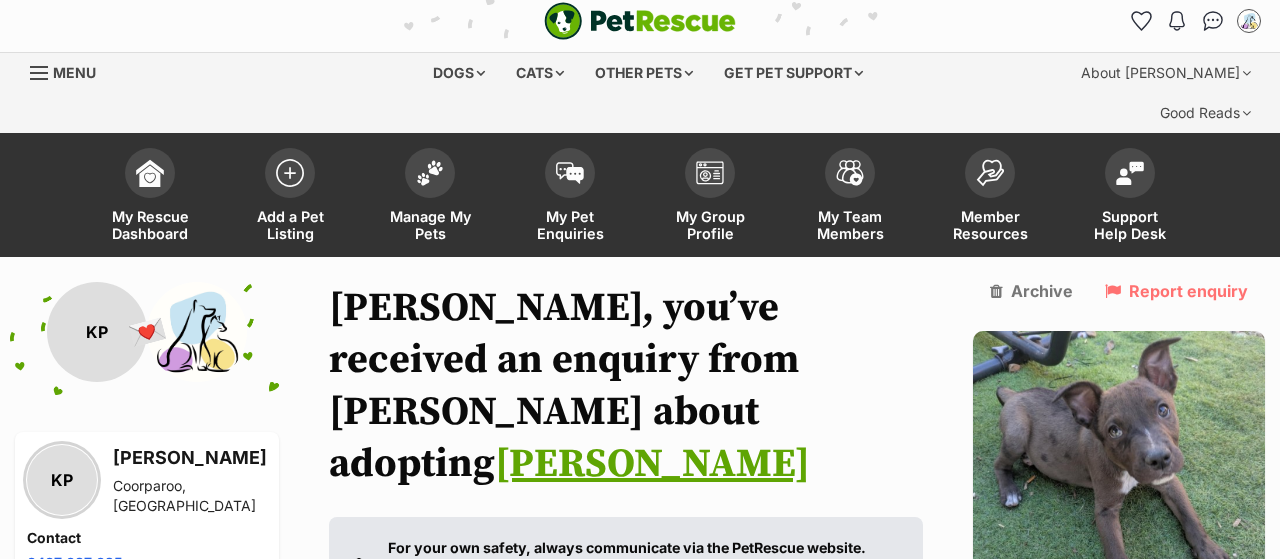 scroll, scrollTop: 0, scrollLeft: 0, axis: both 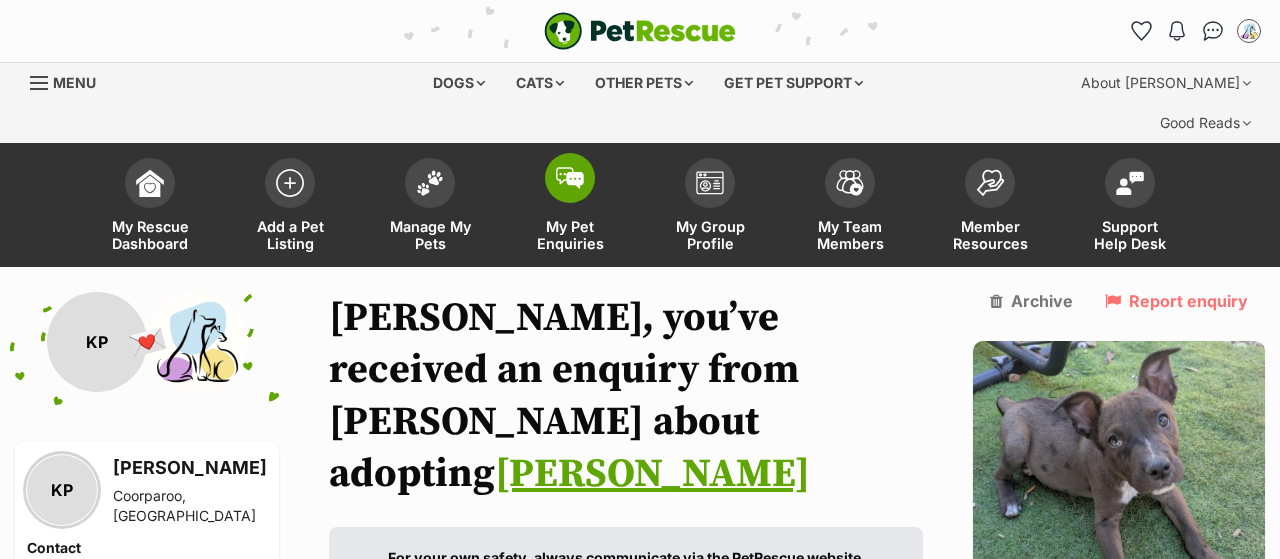 click on "My Pet Enquiries" at bounding box center [570, 207] 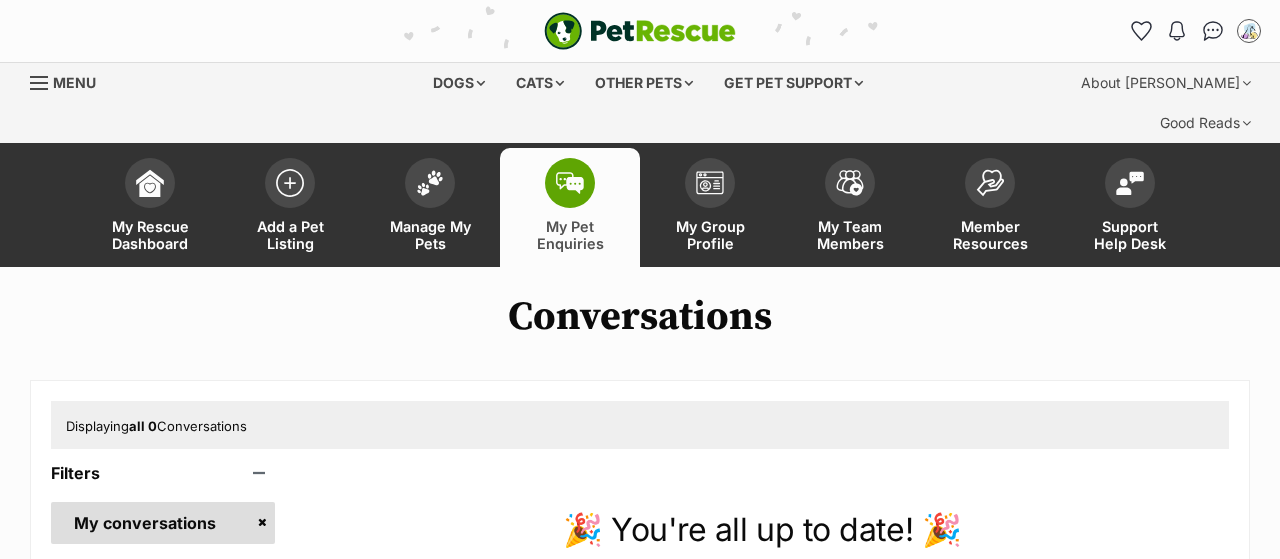 scroll, scrollTop: 312, scrollLeft: 0, axis: vertical 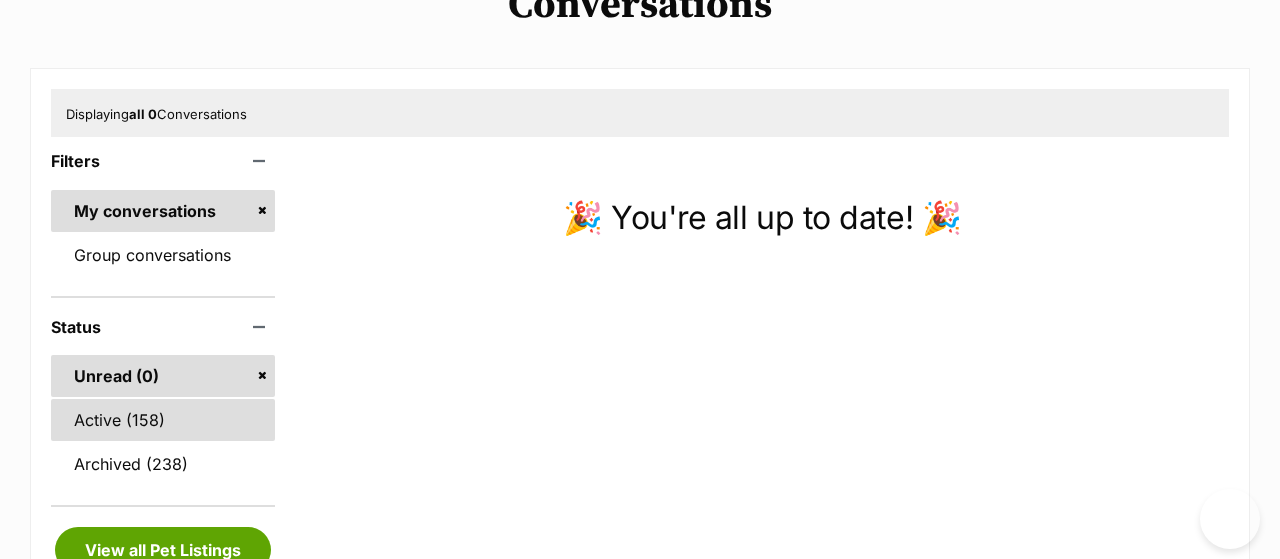 click on "Active (158)" at bounding box center (163, 420) 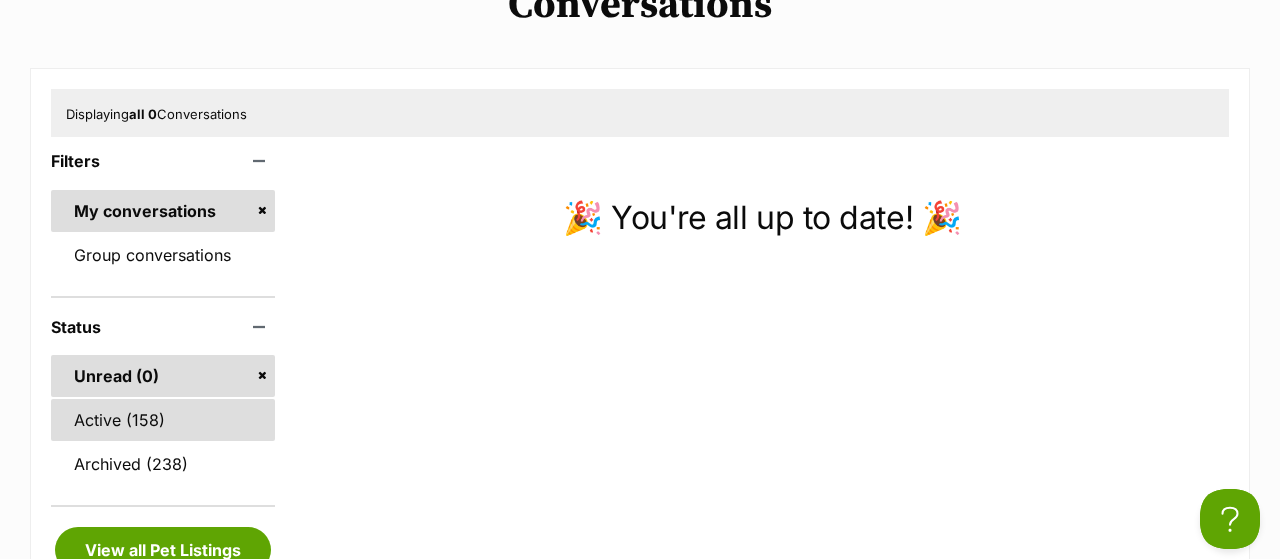 scroll, scrollTop: 0, scrollLeft: 0, axis: both 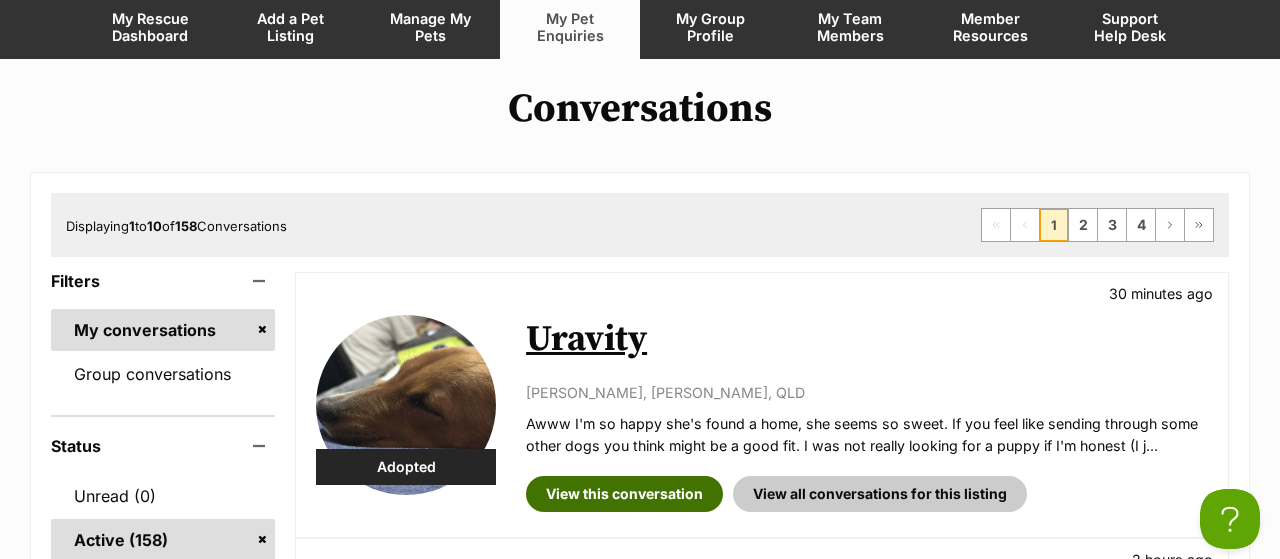 click on "View this conversation" at bounding box center [624, 494] 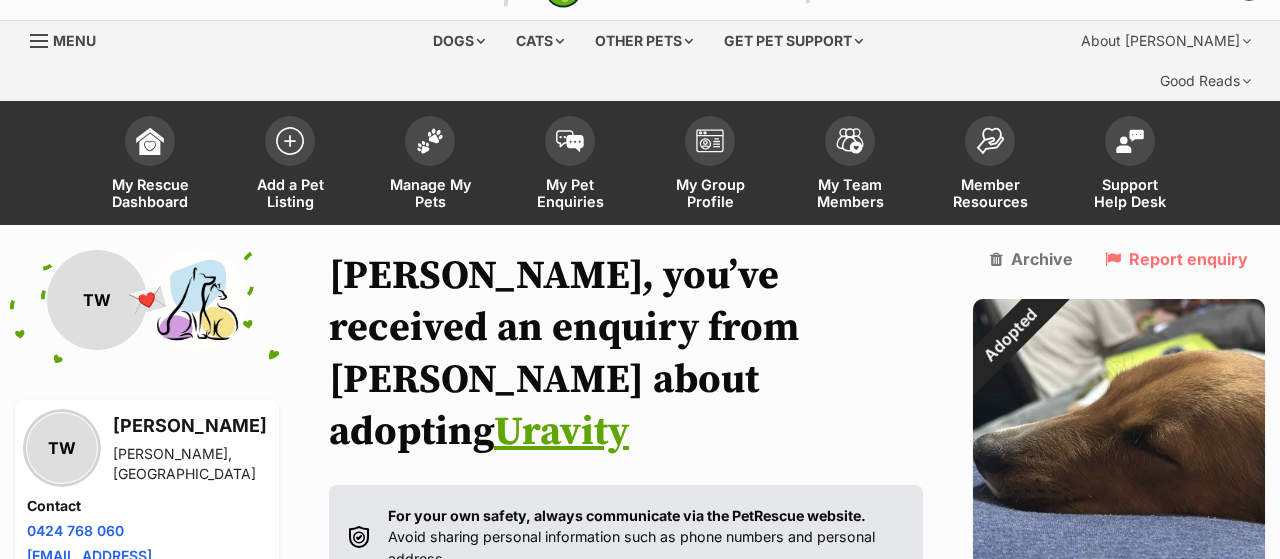 scroll, scrollTop: 0, scrollLeft: 0, axis: both 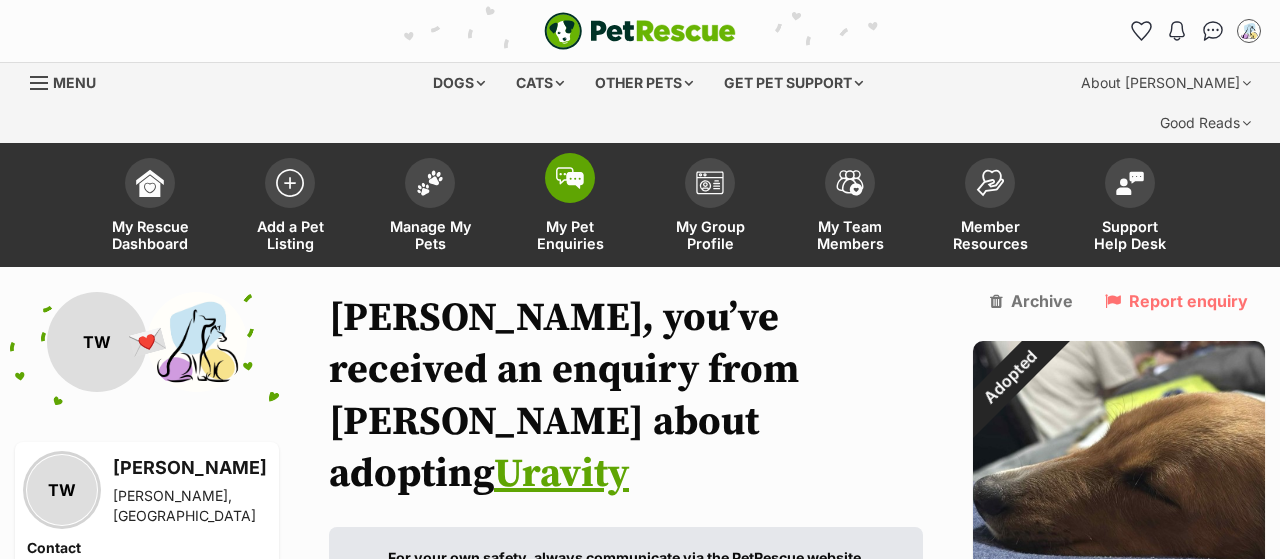 click at bounding box center [570, 178] 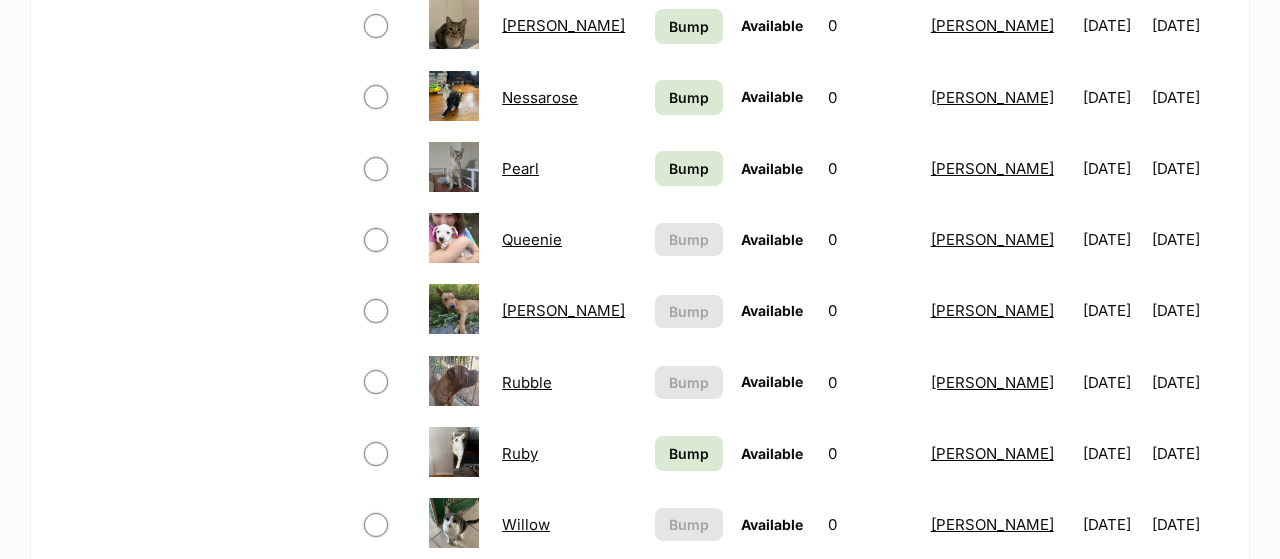 scroll, scrollTop: 1248, scrollLeft: 0, axis: vertical 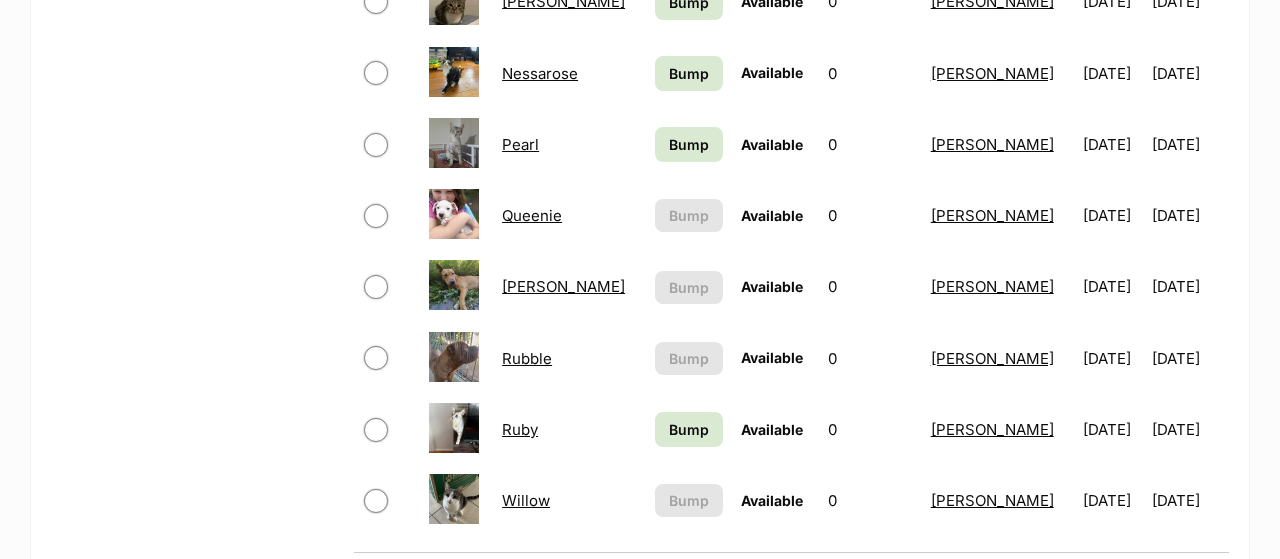 click on "Rubble" at bounding box center [527, 358] 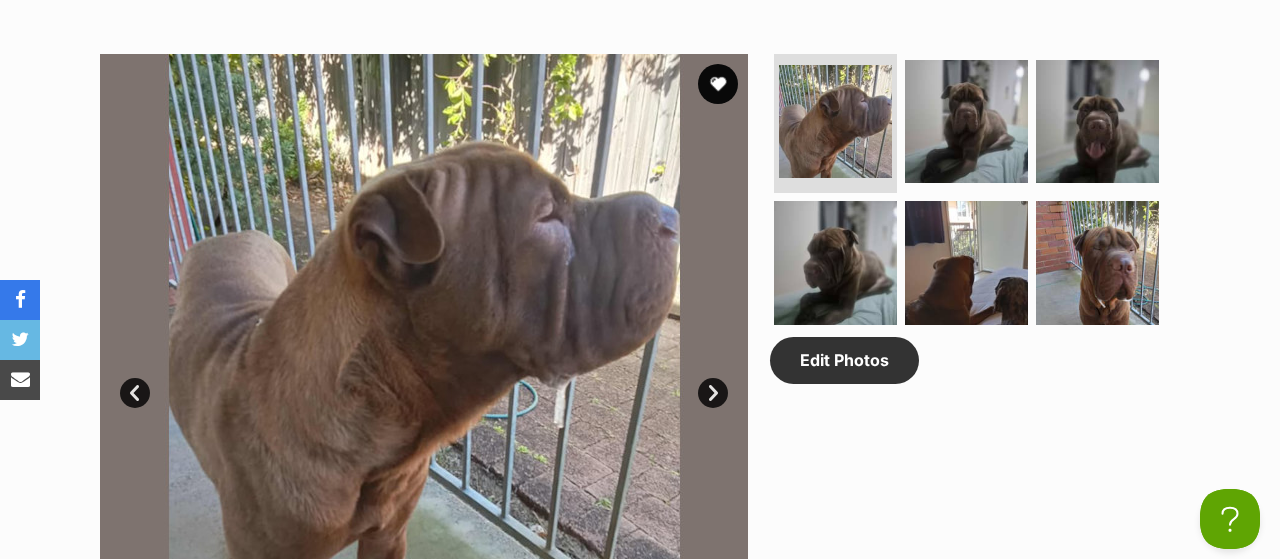 scroll, scrollTop: 936, scrollLeft: 0, axis: vertical 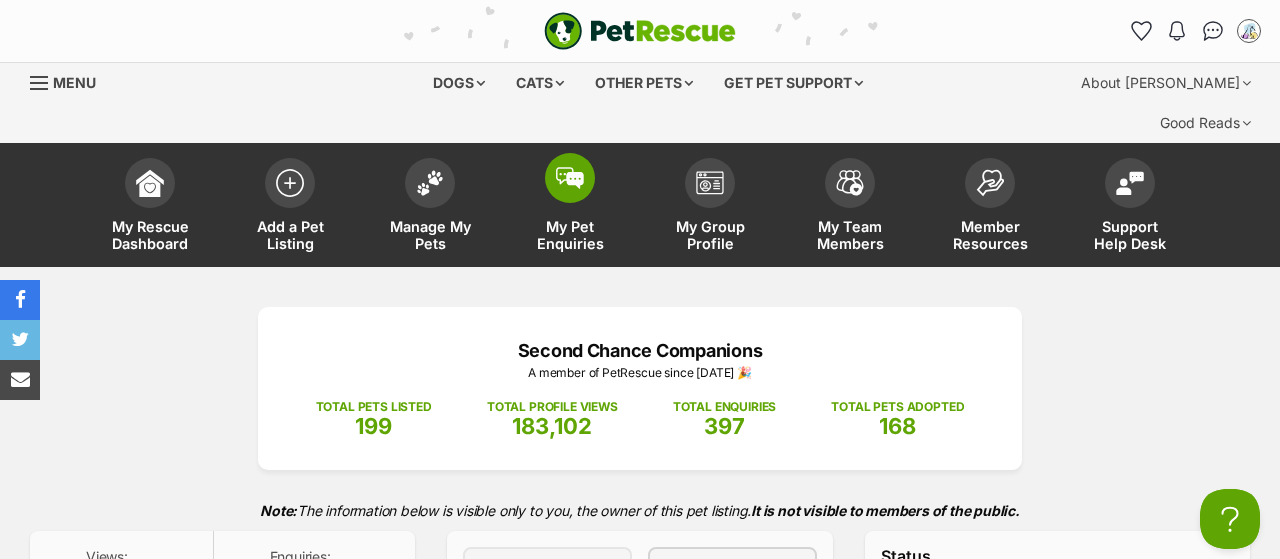 click on "My Pet Enquiries" at bounding box center (570, 235) 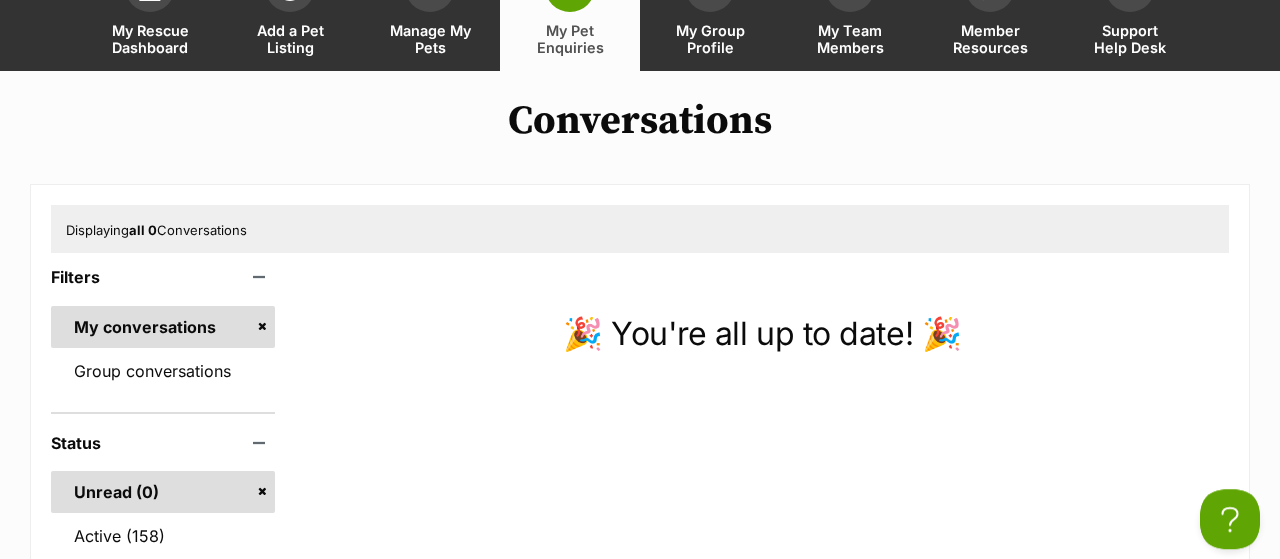 scroll, scrollTop: 416, scrollLeft: 0, axis: vertical 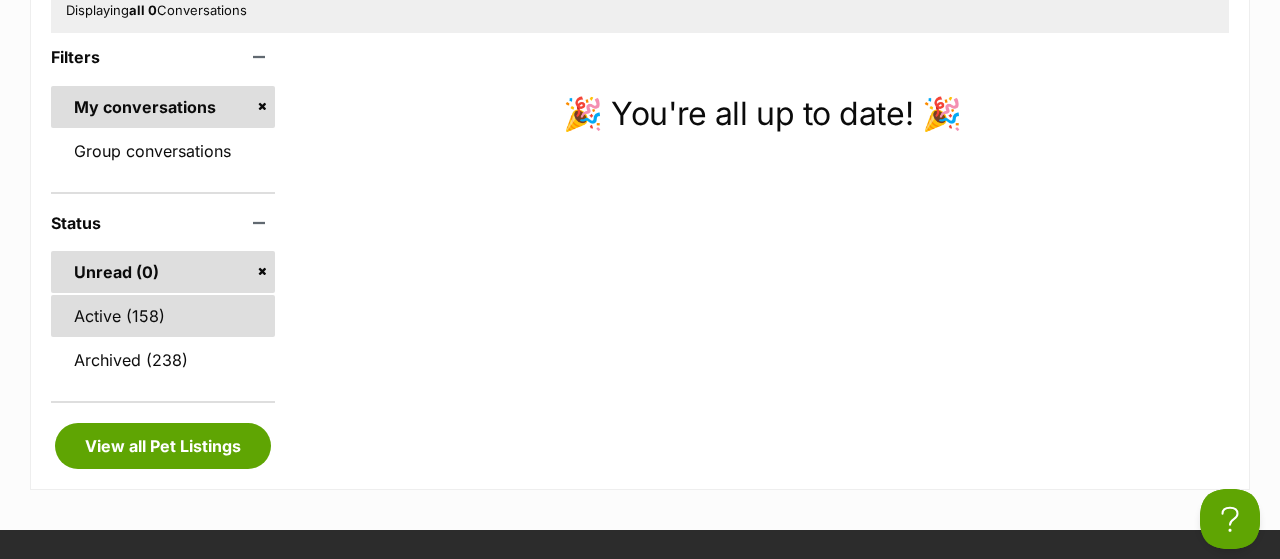 click on "Active (158)" at bounding box center [163, 316] 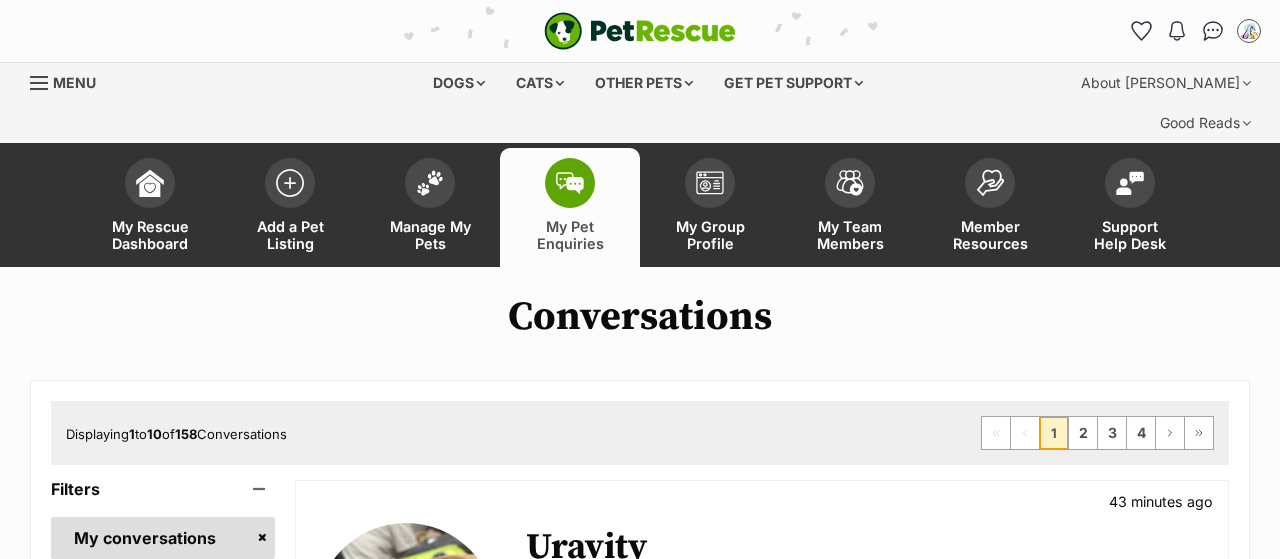 scroll, scrollTop: 0, scrollLeft: 0, axis: both 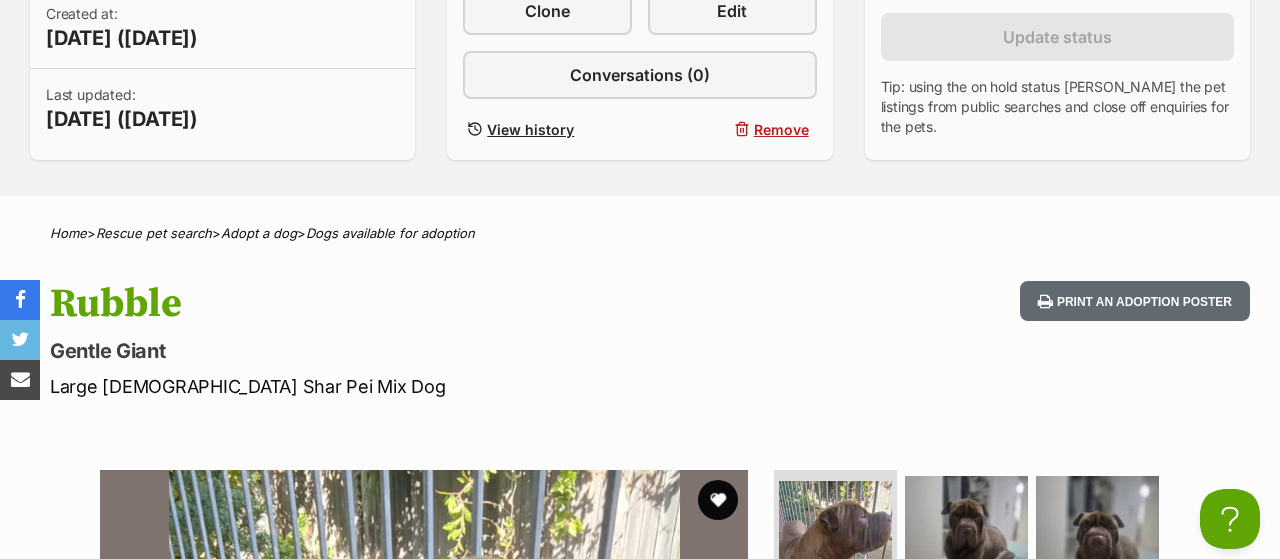 click on "Large [DEMOGRAPHIC_DATA] Shar Pei Mix Dog" at bounding box center [416, 386] 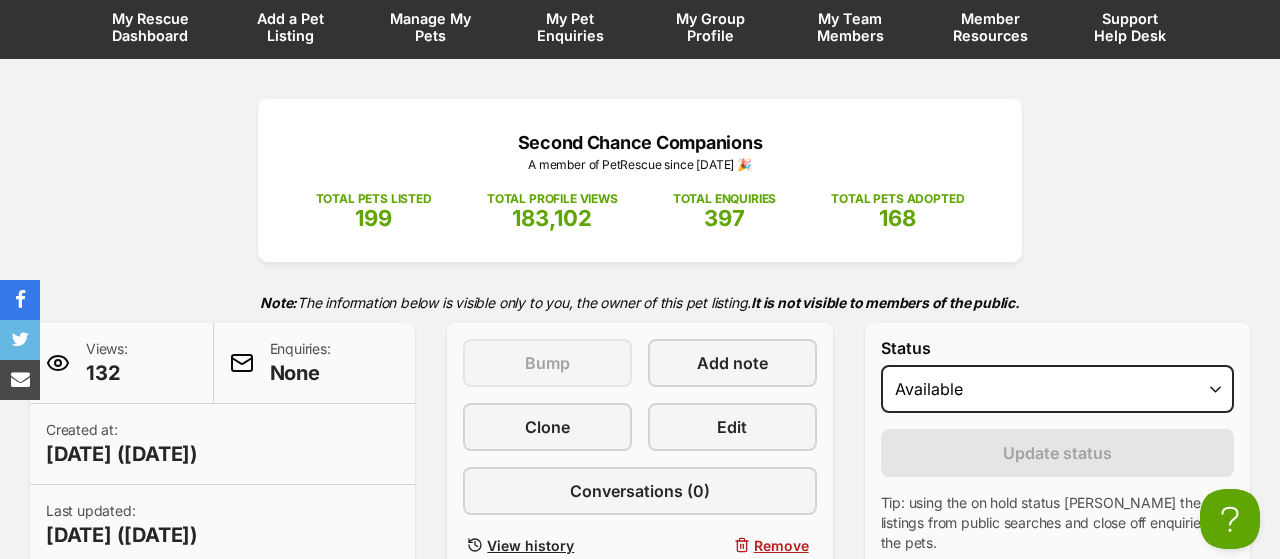 scroll, scrollTop: 0, scrollLeft: 0, axis: both 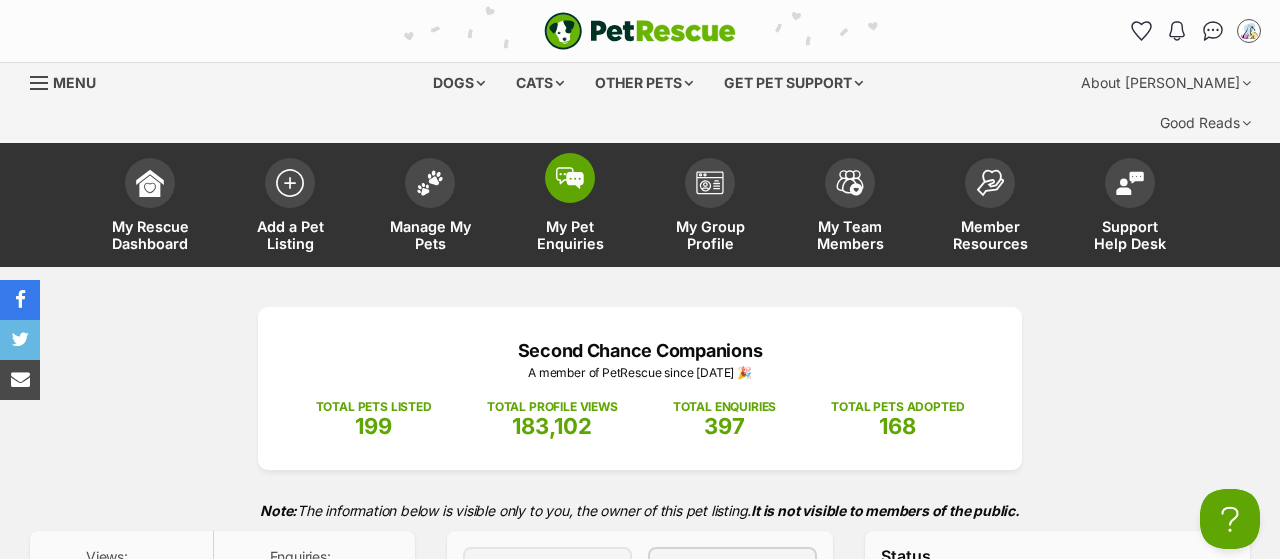 click on "My Pet Enquiries" at bounding box center (570, 235) 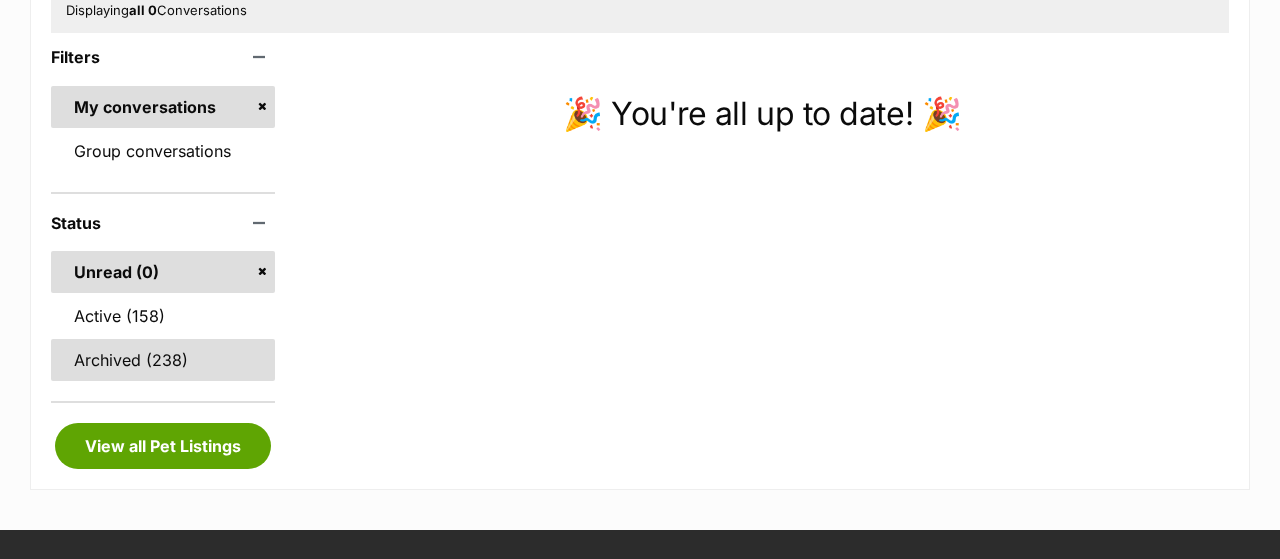scroll, scrollTop: 0, scrollLeft: 0, axis: both 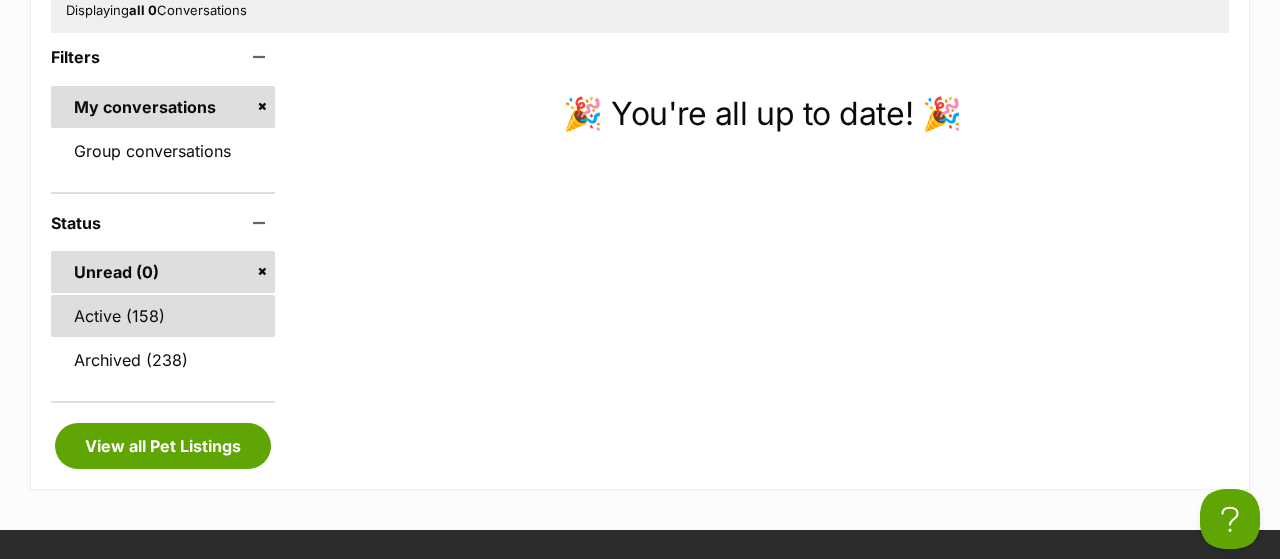 click on "Active (158)" at bounding box center [163, 316] 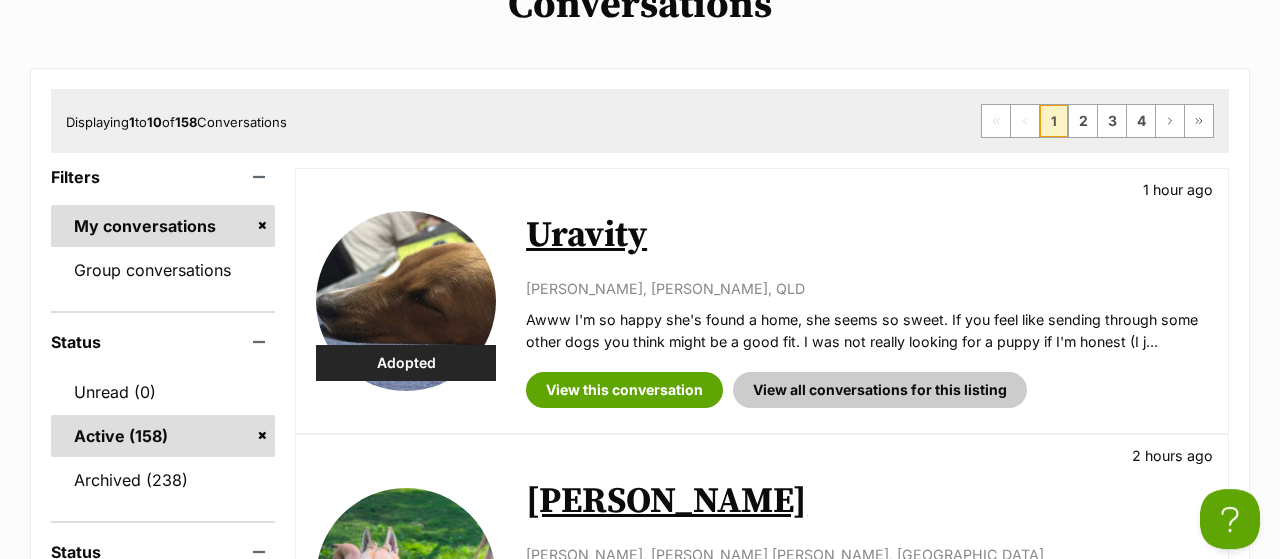 scroll, scrollTop: 0, scrollLeft: 0, axis: both 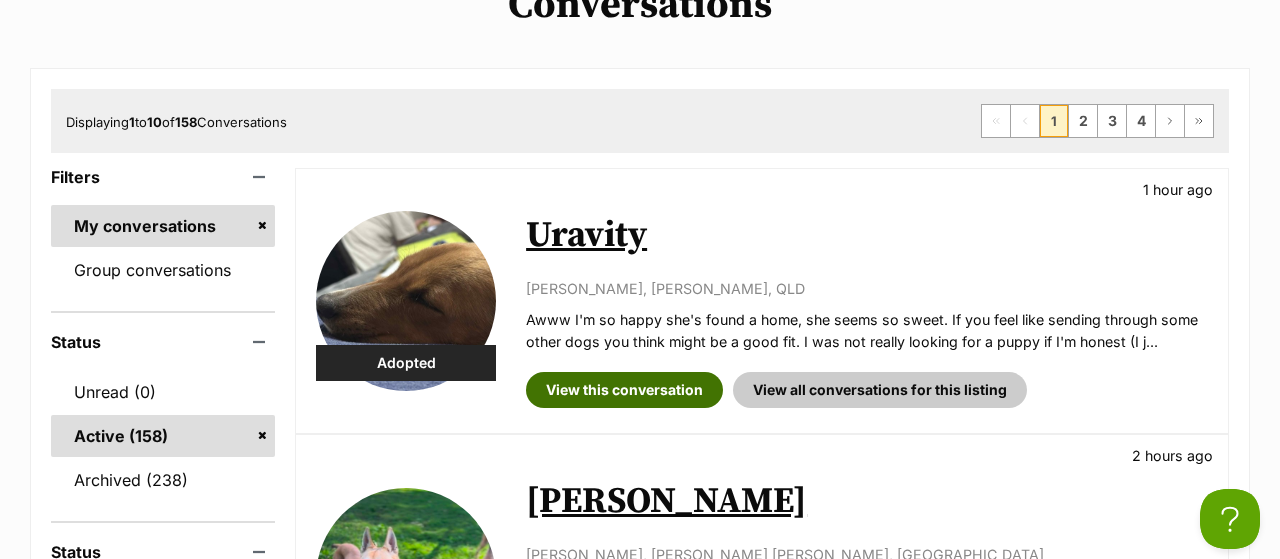 click on "View this conversation" at bounding box center [624, 390] 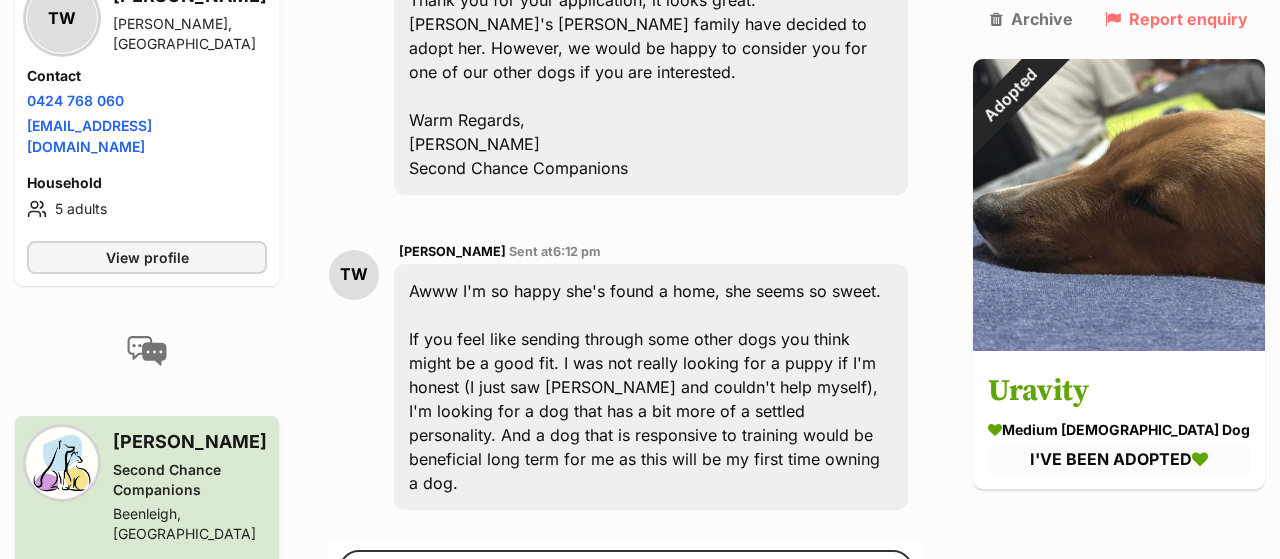 scroll, scrollTop: 1918, scrollLeft: 0, axis: vertical 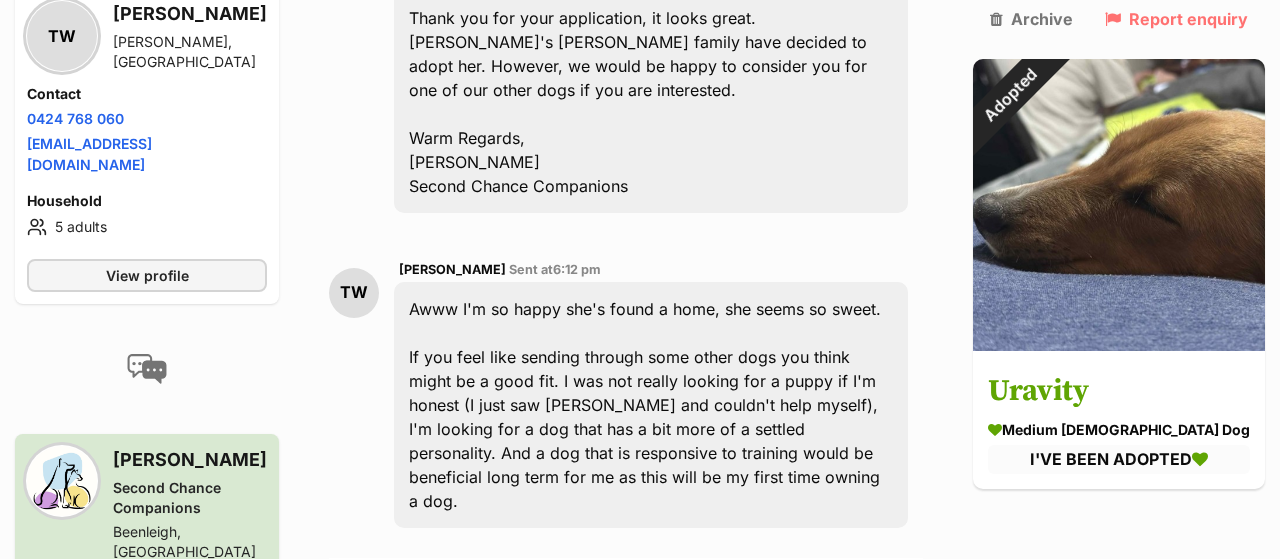 click at bounding box center [626, 628] 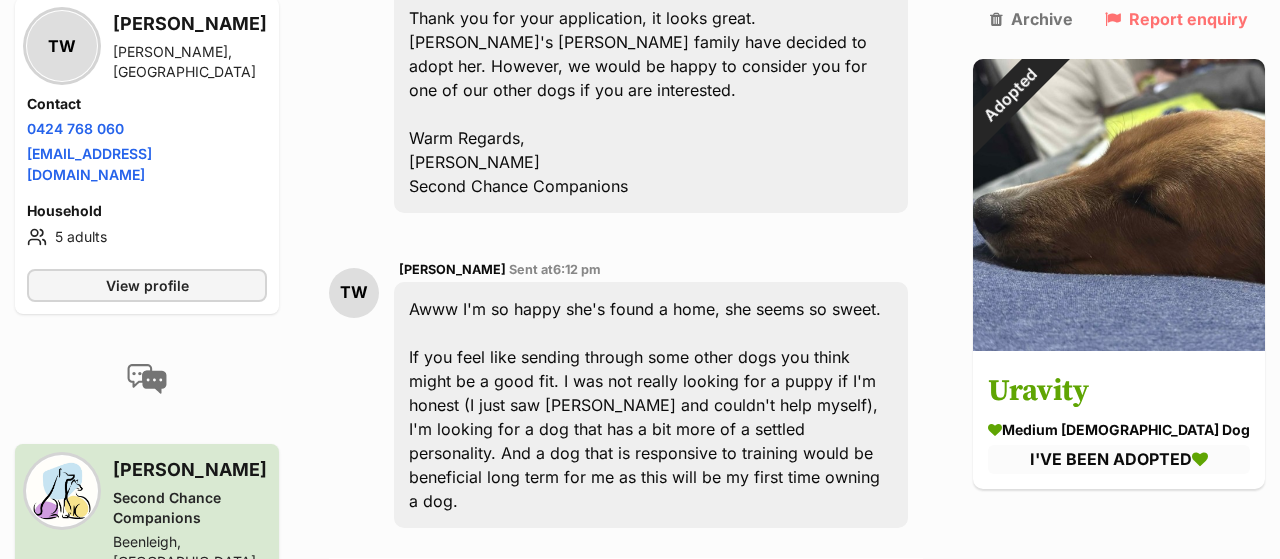 click on "https://www.petrescue.com.au/listings/1131328
This is the link to our beautiful boy, Rubble. While still a puppy, he is at the older end of being a puppy" at bounding box center [626, 633] 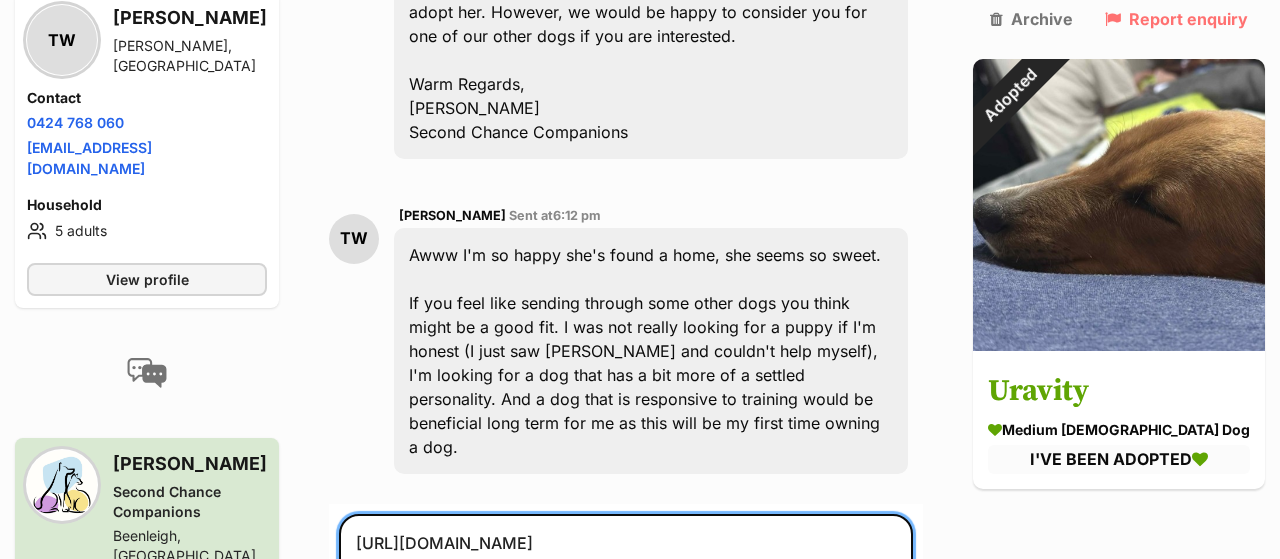 scroll, scrollTop: 2026, scrollLeft: 0, axis: vertical 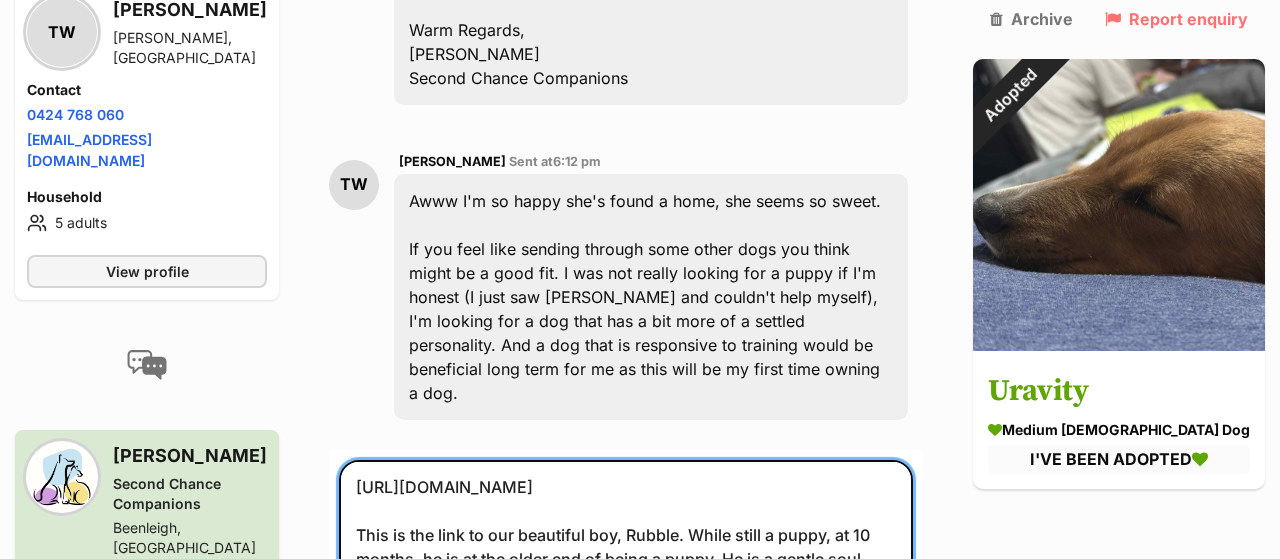 drag, startPoint x: 655, startPoint y: 447, endPoint x: 879, endPoint y: 441, distance: 224.08034 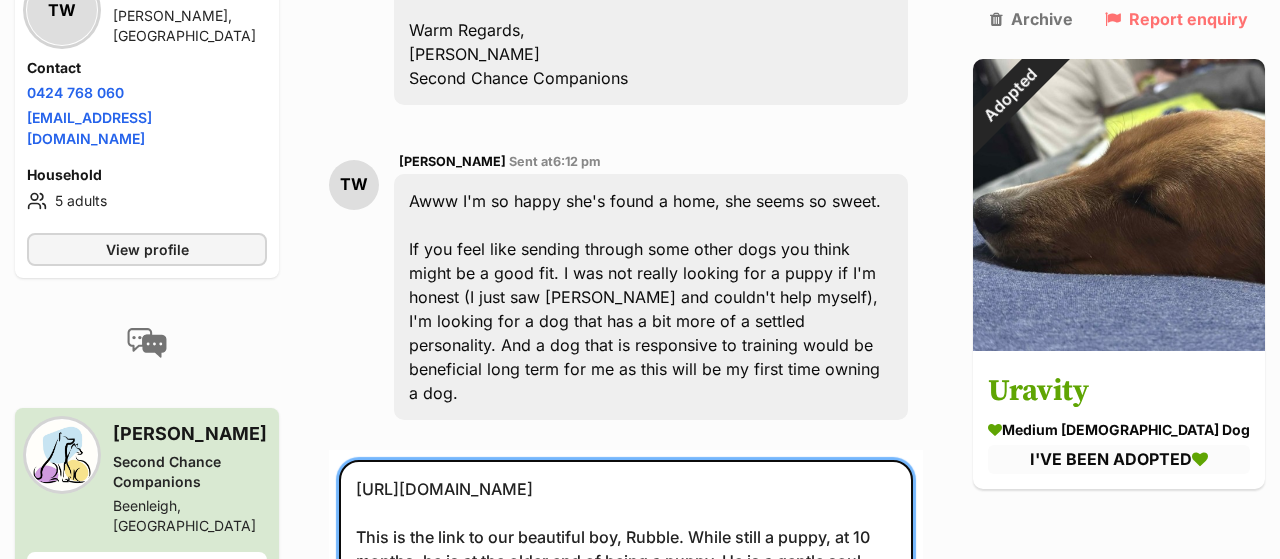 scroll, scrollTop: 0, scrollLeft: 0, axis: both 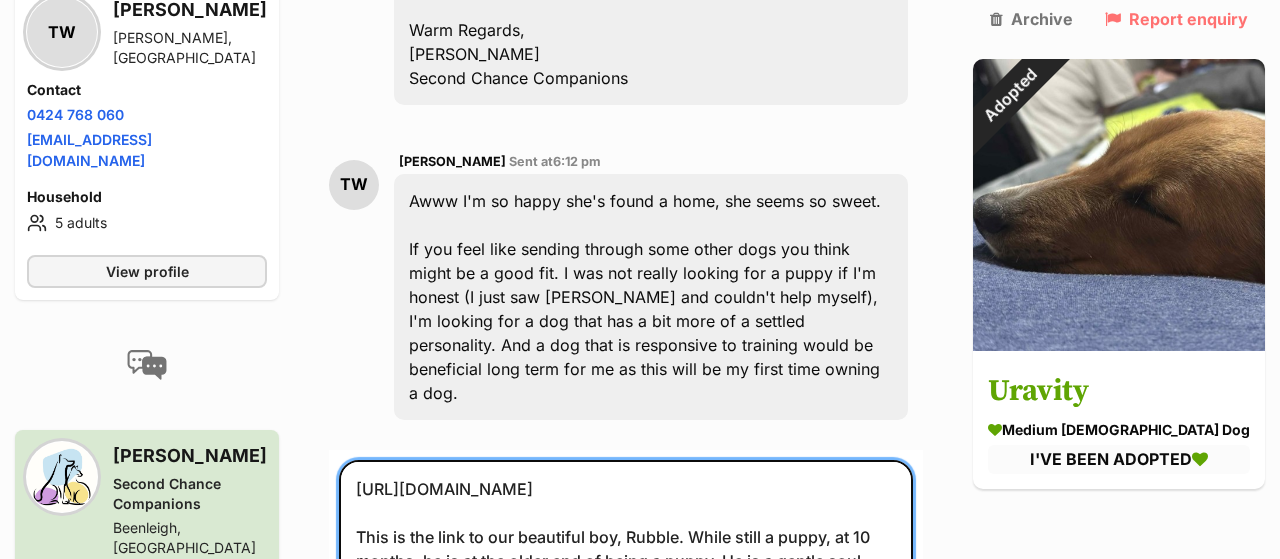 click on "https://www.petrescue.com.au/listings/1131328
This is the link to our beautiful boy, Rubble. While still a puppy, at 10 months, he is at the older end of being a puppy. He is a gentle soul who needs a kind, gentle and understanding human to help him understand the world. He hasn't had a lot of experience walking on a leash but with short walks, and backyard exercise through ball games and other toys, he should be good." at bounding box center (626, 572) 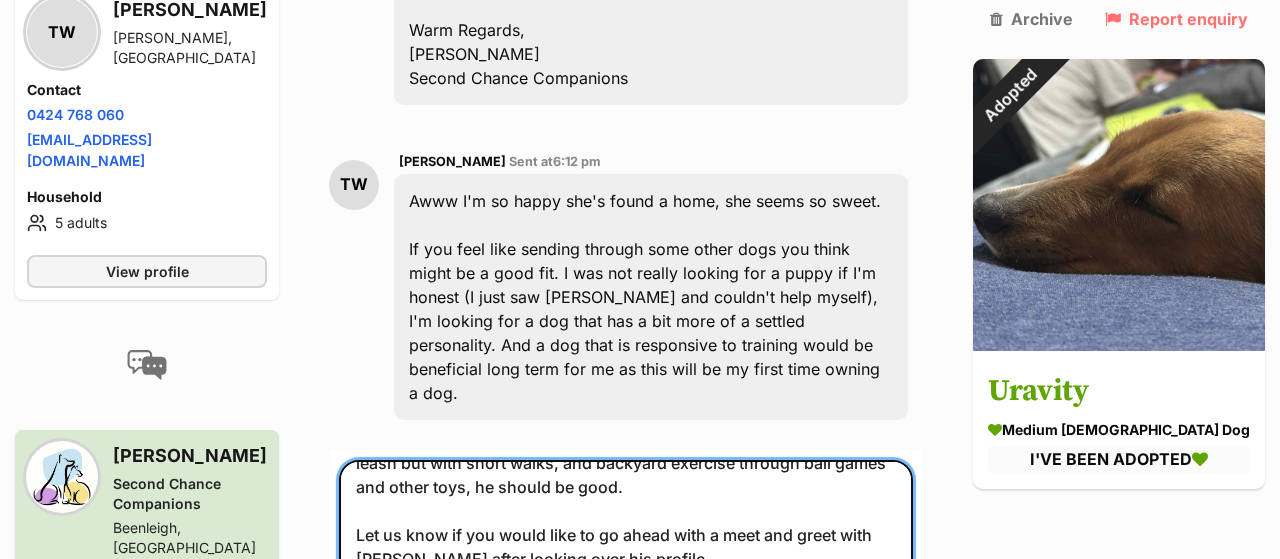 scroll, scrollTop: 0, scrollLeft: 0, axis: both 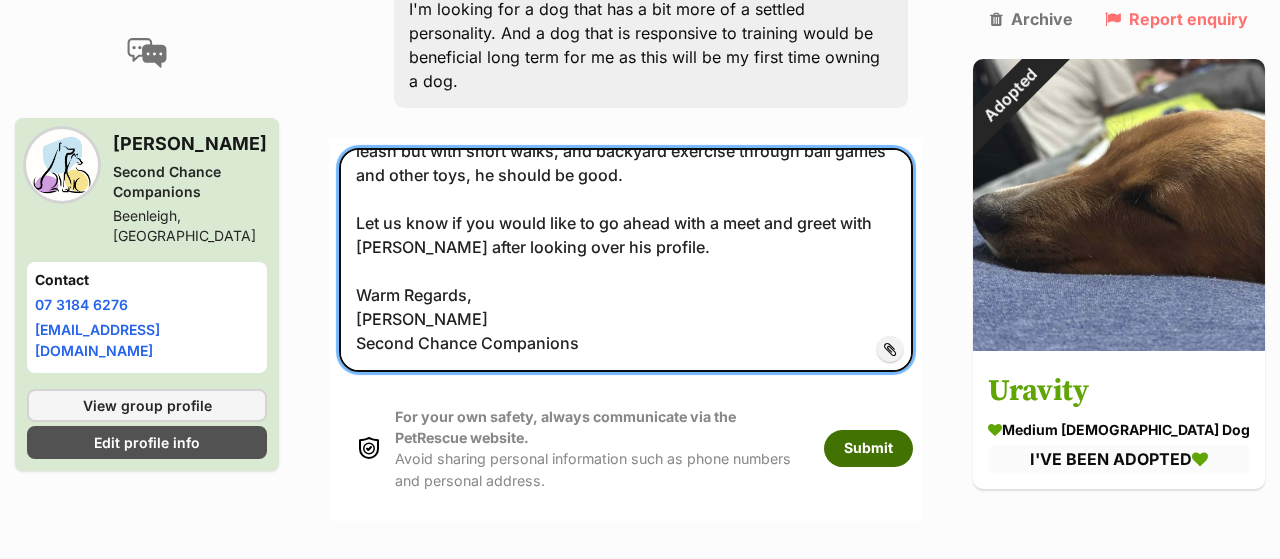type on "https://www.petrescue.com.au/listings/1131328
This is the link to our beautiful boy, Rubble. While still a puppy, at 10 months, he is at the older end of being a puppy. He is a gentle soul who needs a kind, gentle and understanding human to help him understand the world. He hasn't had a lot of experience walking on a leash but with short walks, and backyard exercise through ball games and other toys, he should be good.
Let us know if you would like to go ahead with a meet and greet with Rubble after looking over his profile.
Warm Regards,
Kelly Koth
Second Chance Companions" 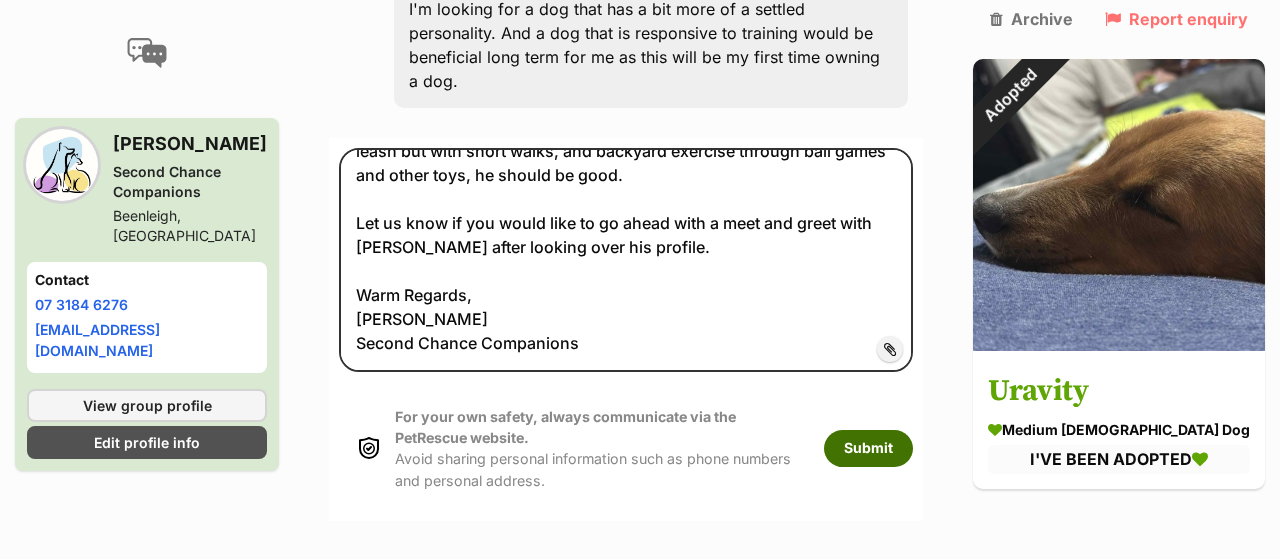 click on "Submit" at bounding box center [868, 448] 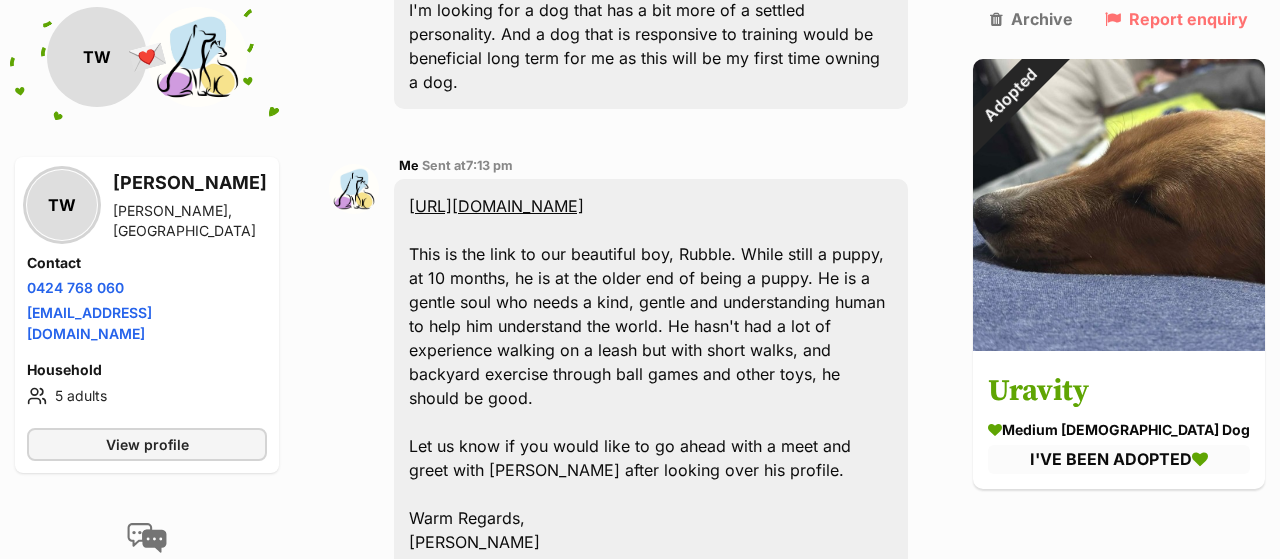 scroll, scrollTop: 2303, scrollLeft: 0, axis: vertical 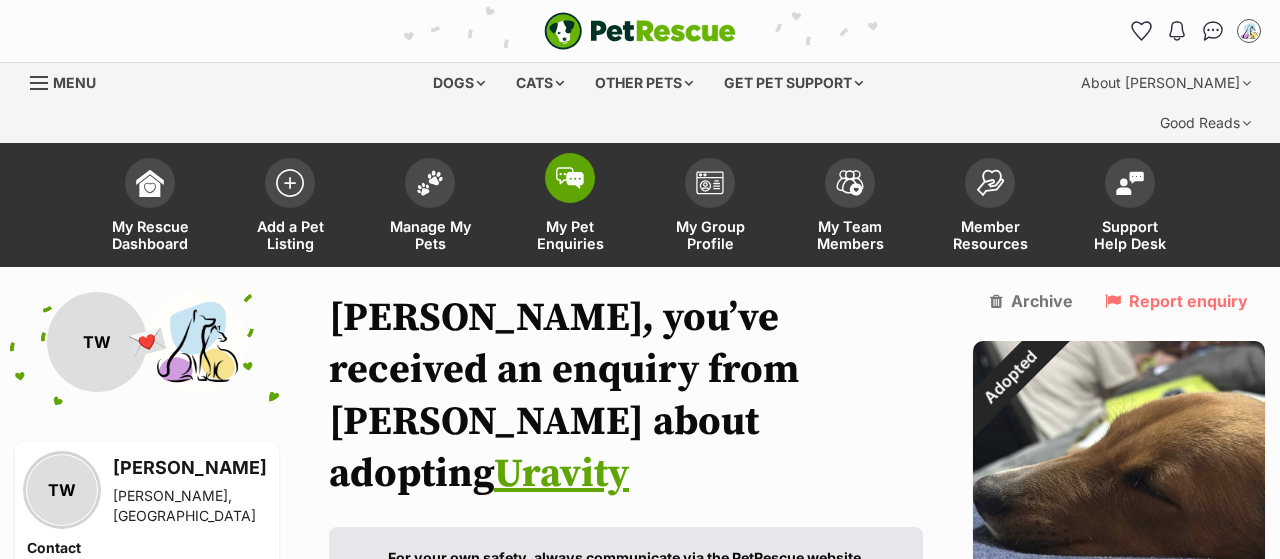 click on "My Pet Enquiries" at bounding box center (570, 207) 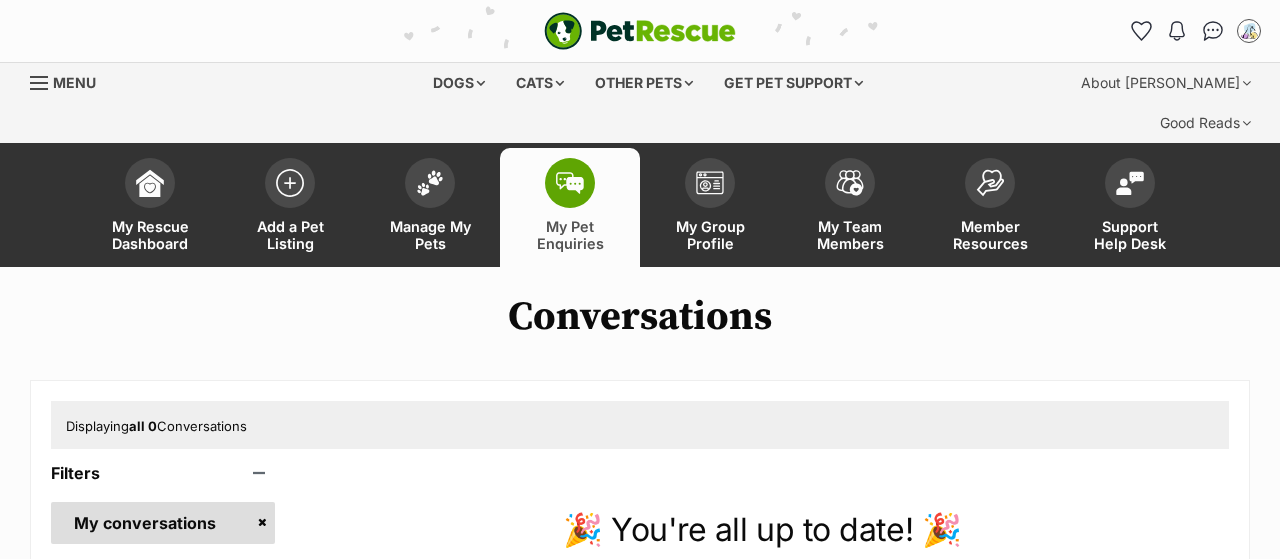 scroll, scrollTop: 0, scrollLeft: 0, axis: both 